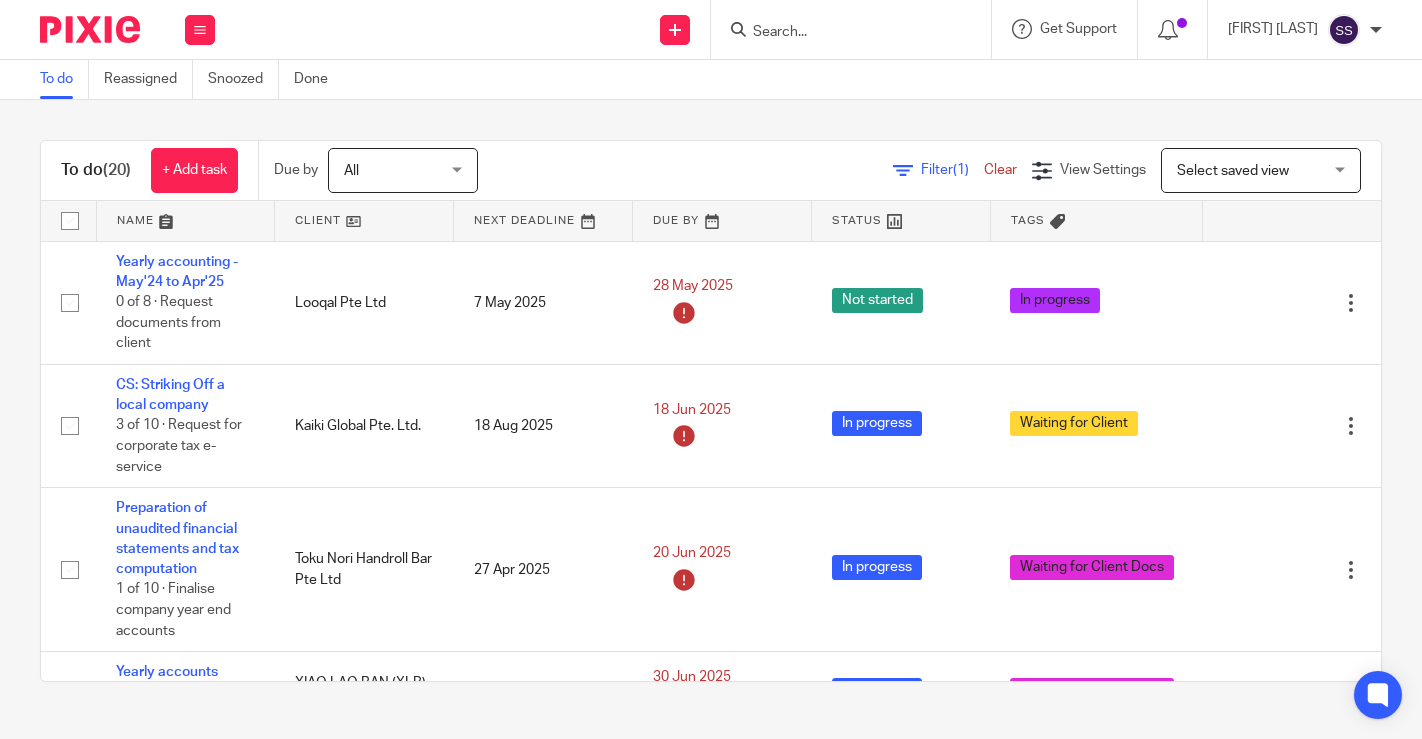 scroll, scrollTop: 0, scrollLeft: 0, axis: both 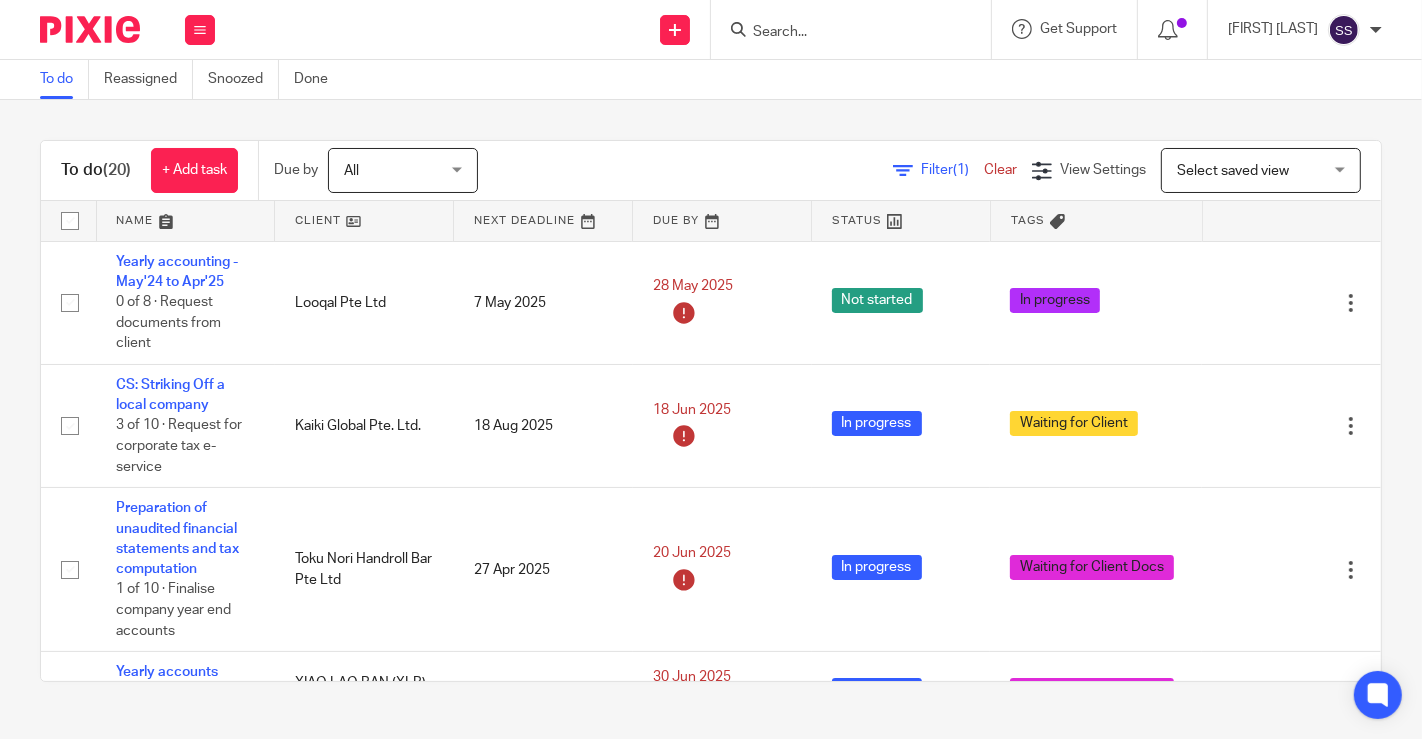 click at bounding box center (364, 221) 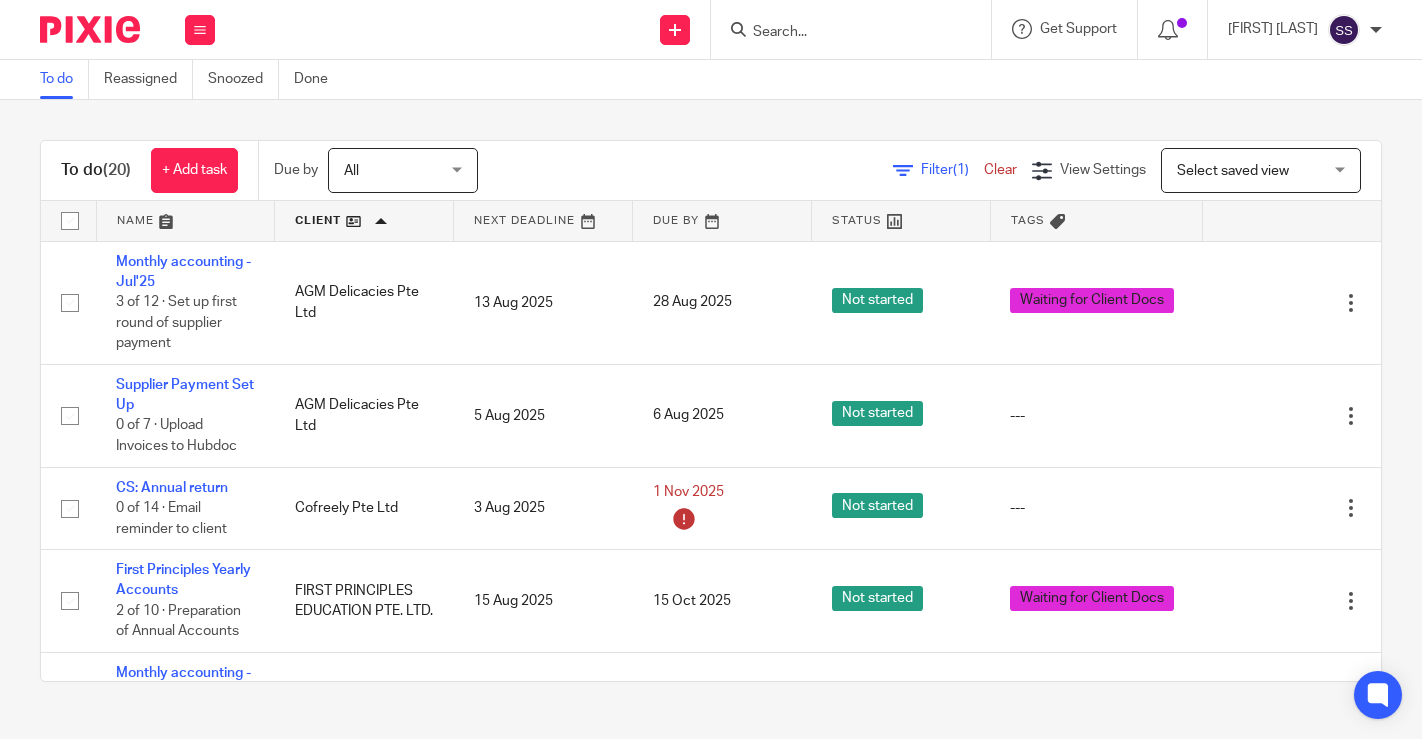 scroll, scrollTop: 0, scrollLeft: 0, axis: both 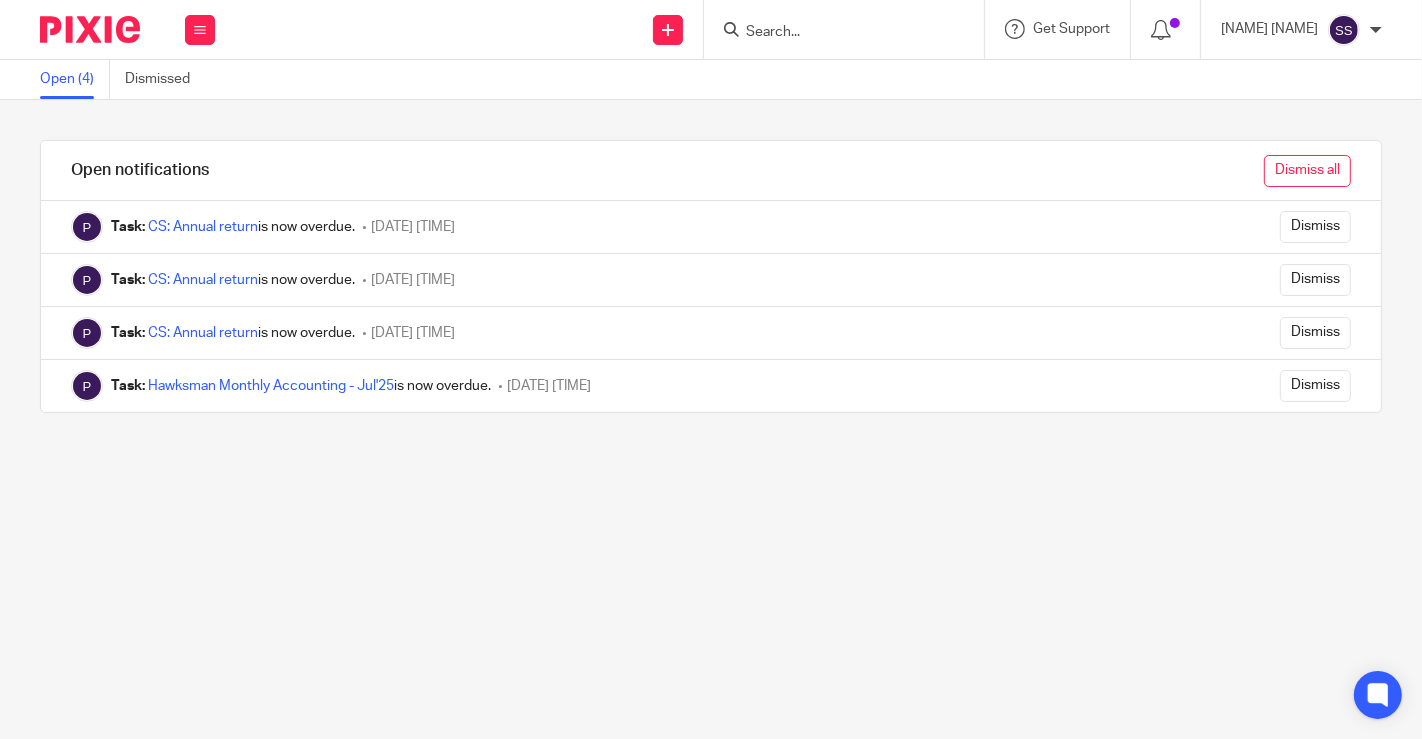 click on "Dismiss all" at bounding box center [1307, 171] 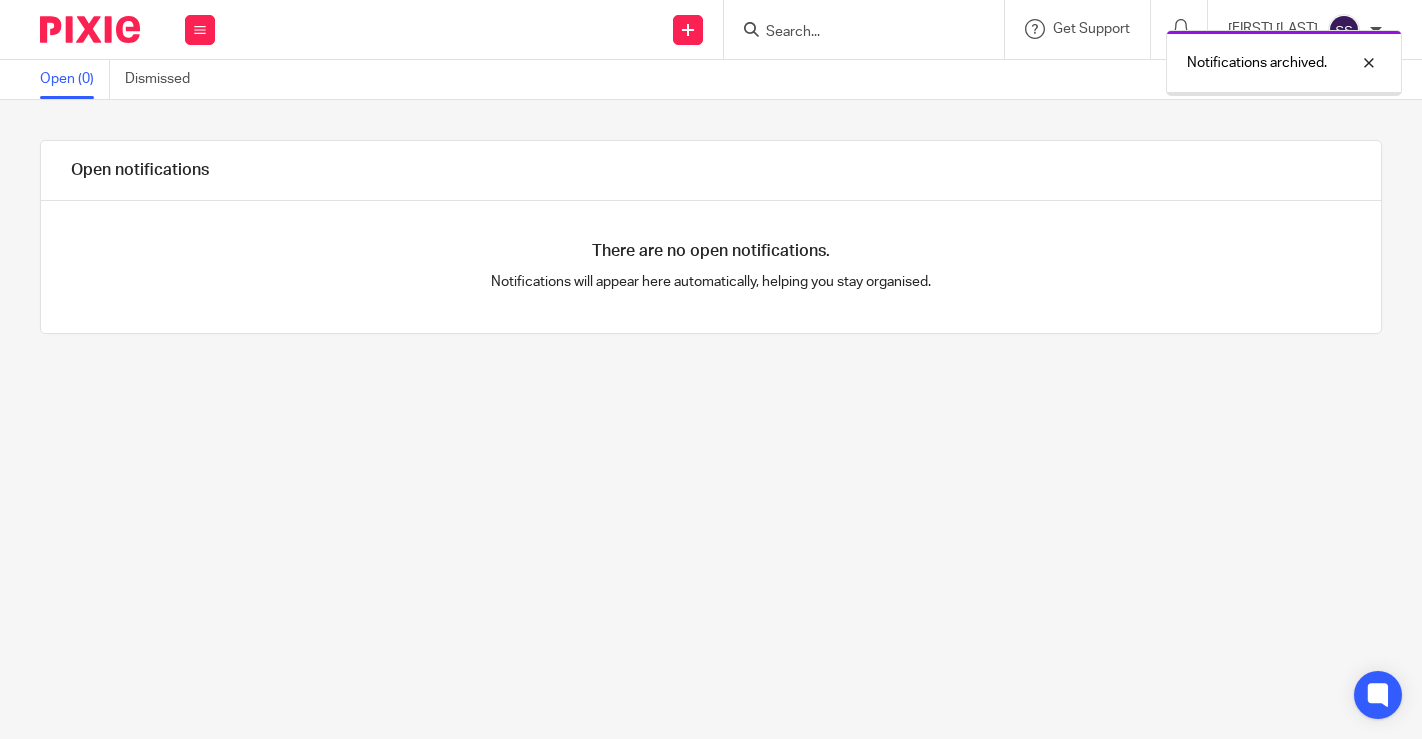 scroll, scrollTop: 0, scrollLeft: 0, axis: both 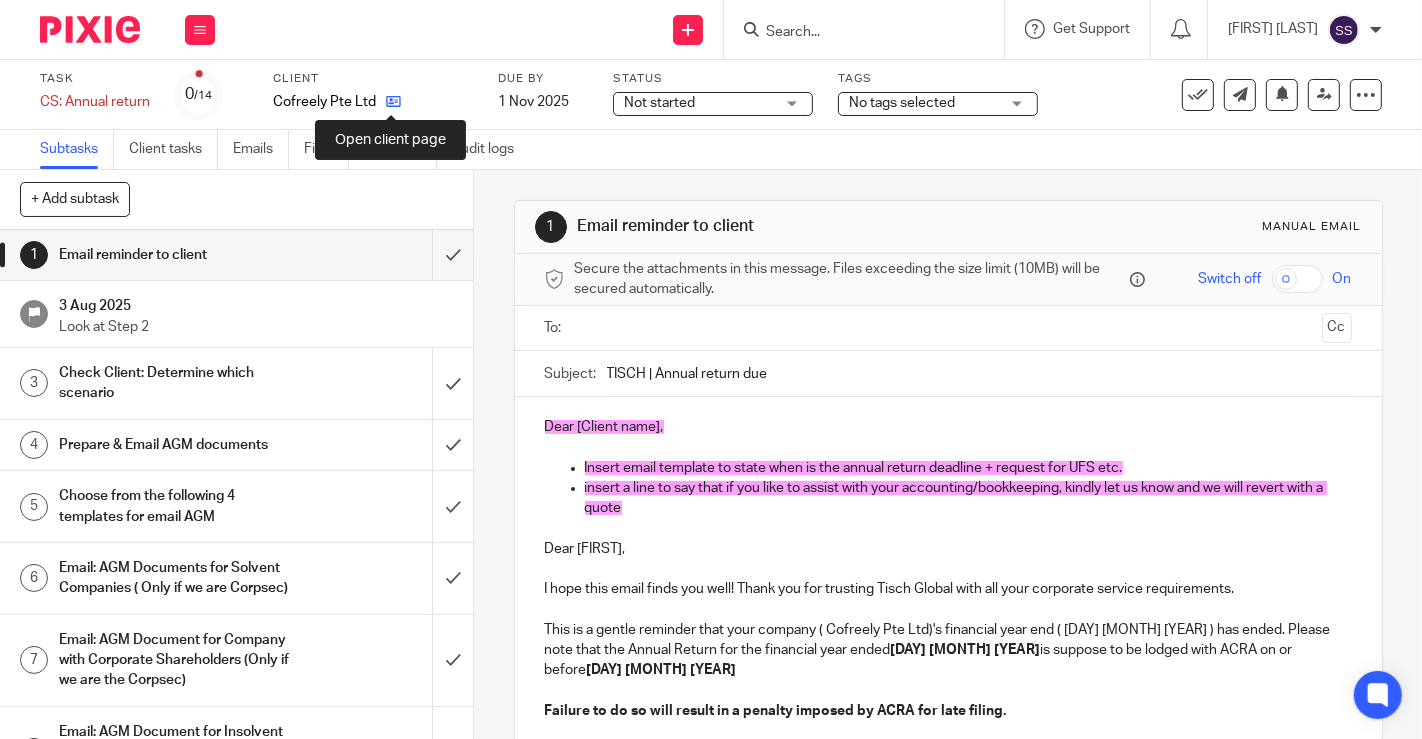 click at bounding box center (393, 101) 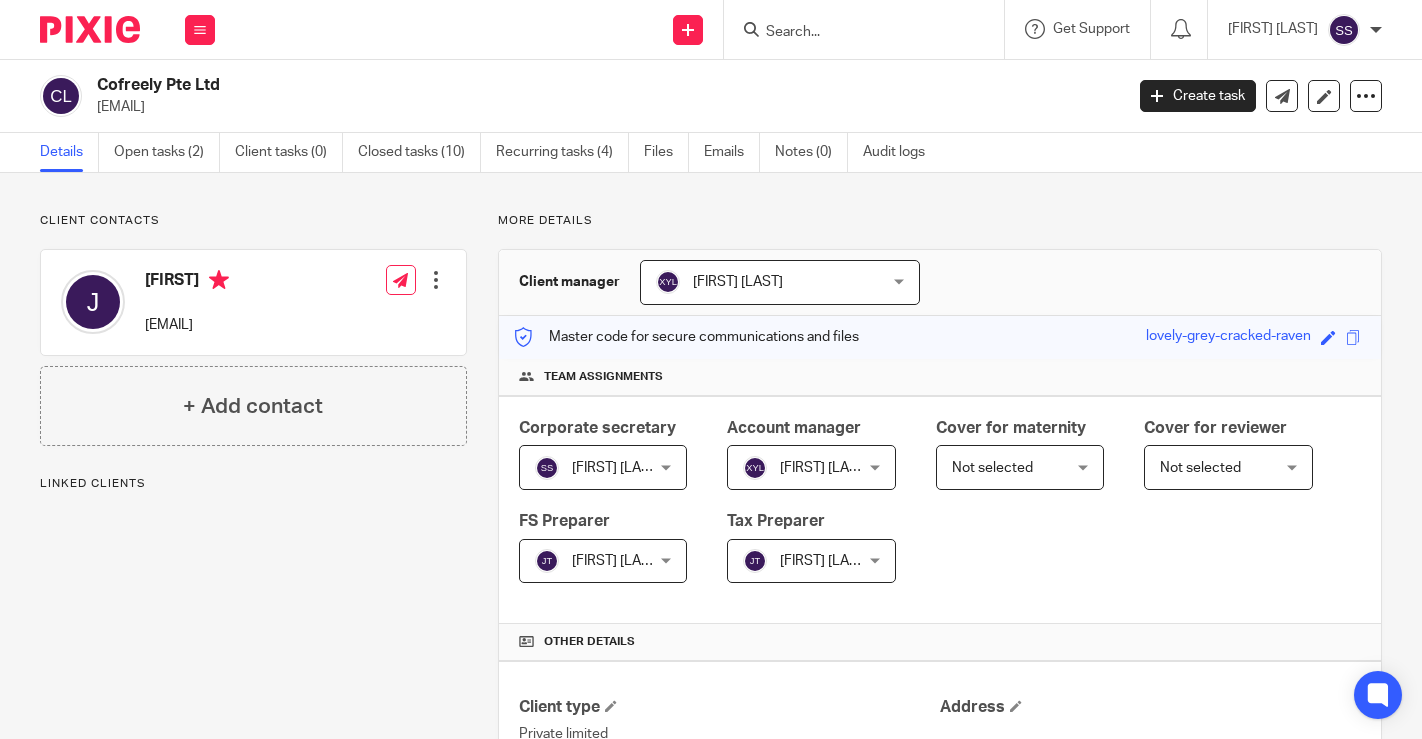 scroll, scrollTop: 0, scrollLeft: 0, axis: both 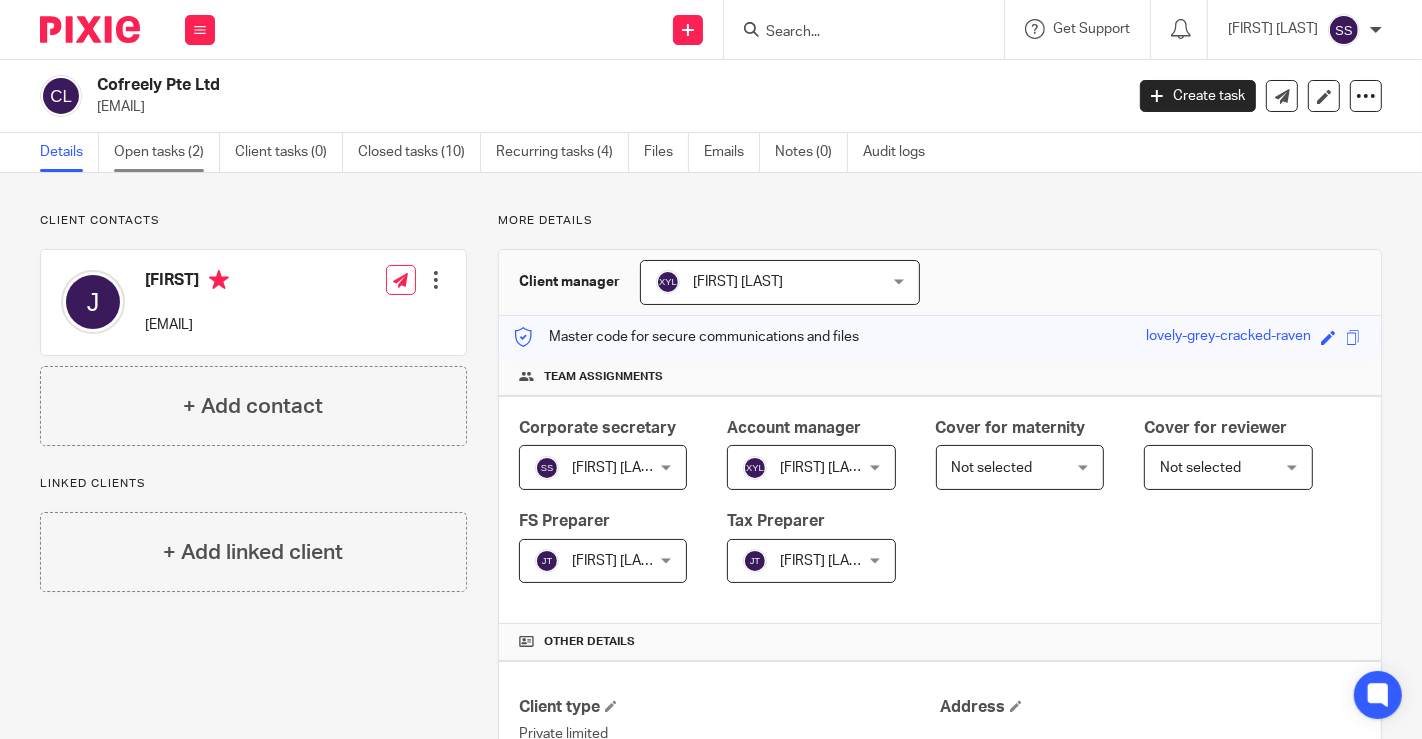 click on "Open tasks (2)" at bounding box center [167, 152] 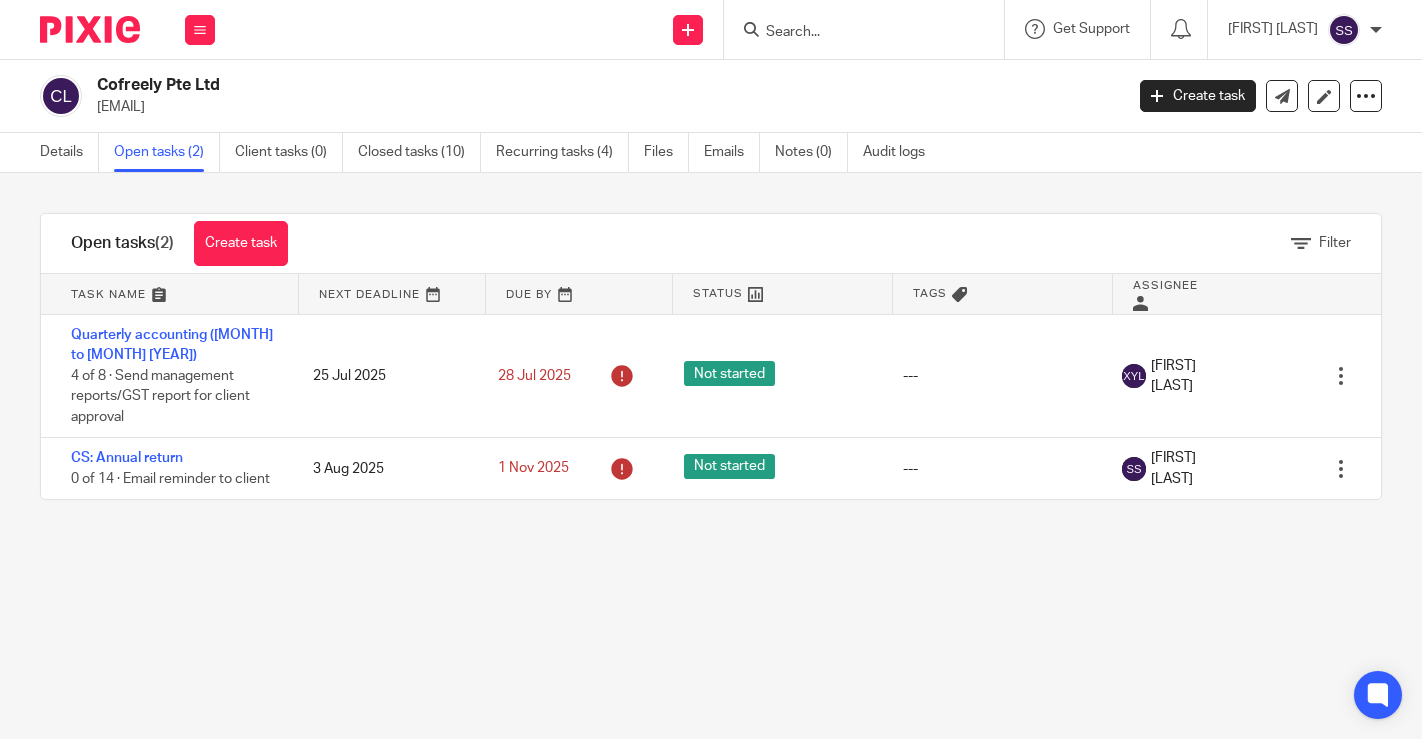 scroll, scrollTop: 0, scrollLeft: 0, axis: both 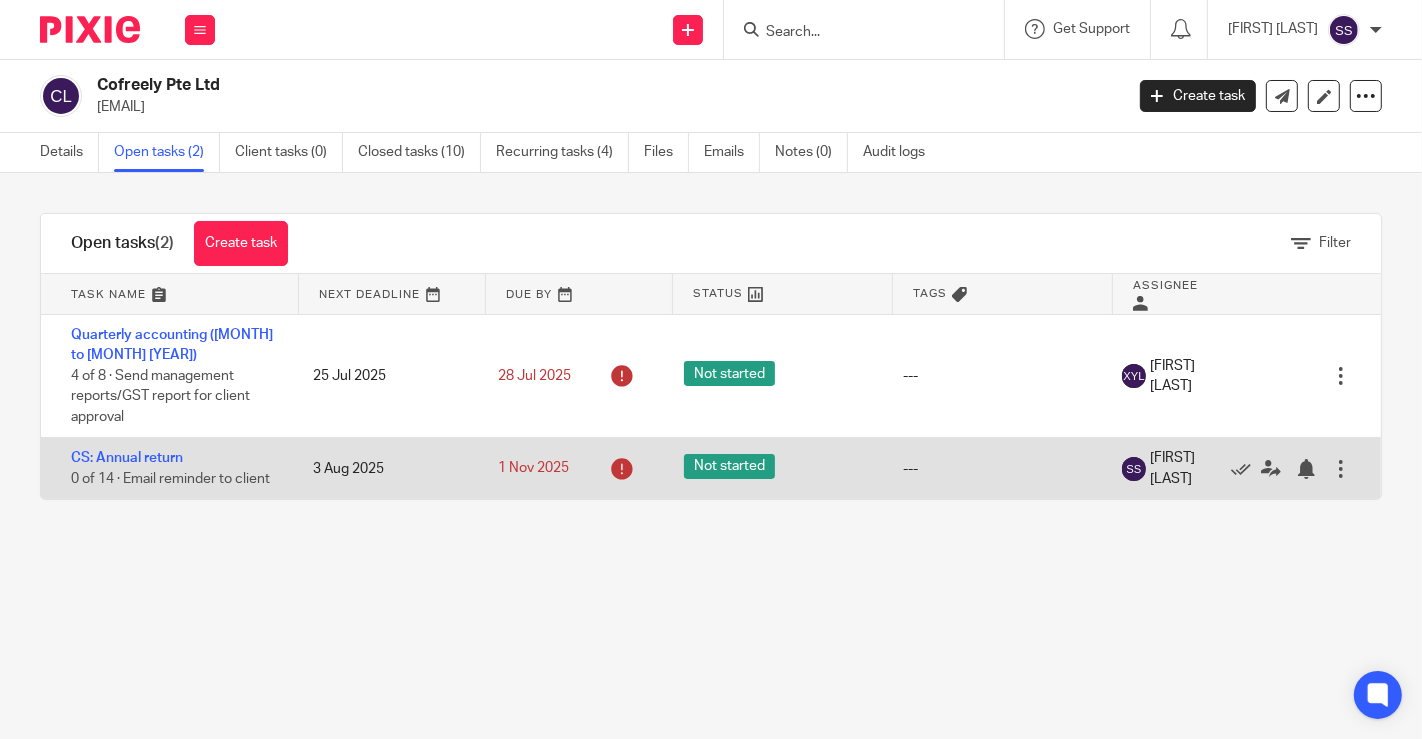 click at bounding box center [1341, 469] 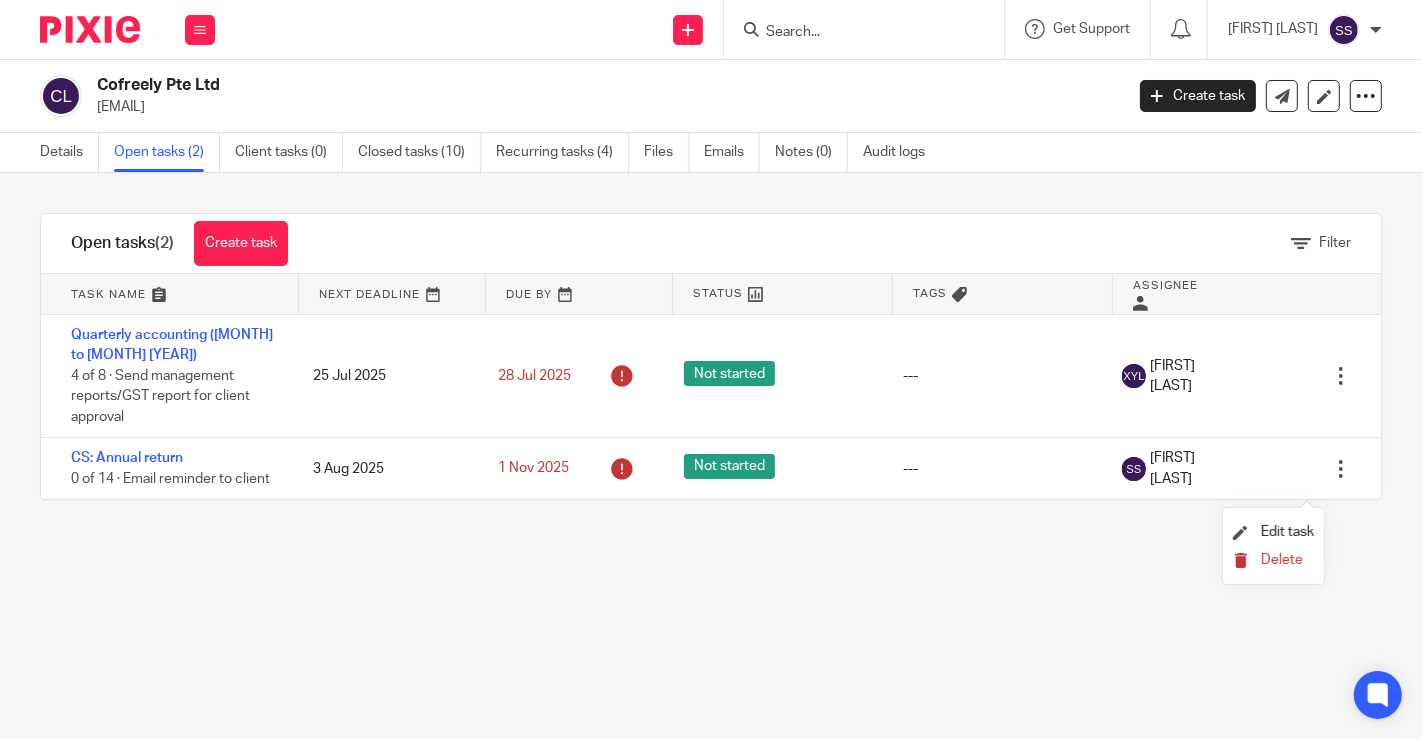 click on "Delete" at bounding box center (1282, 560) 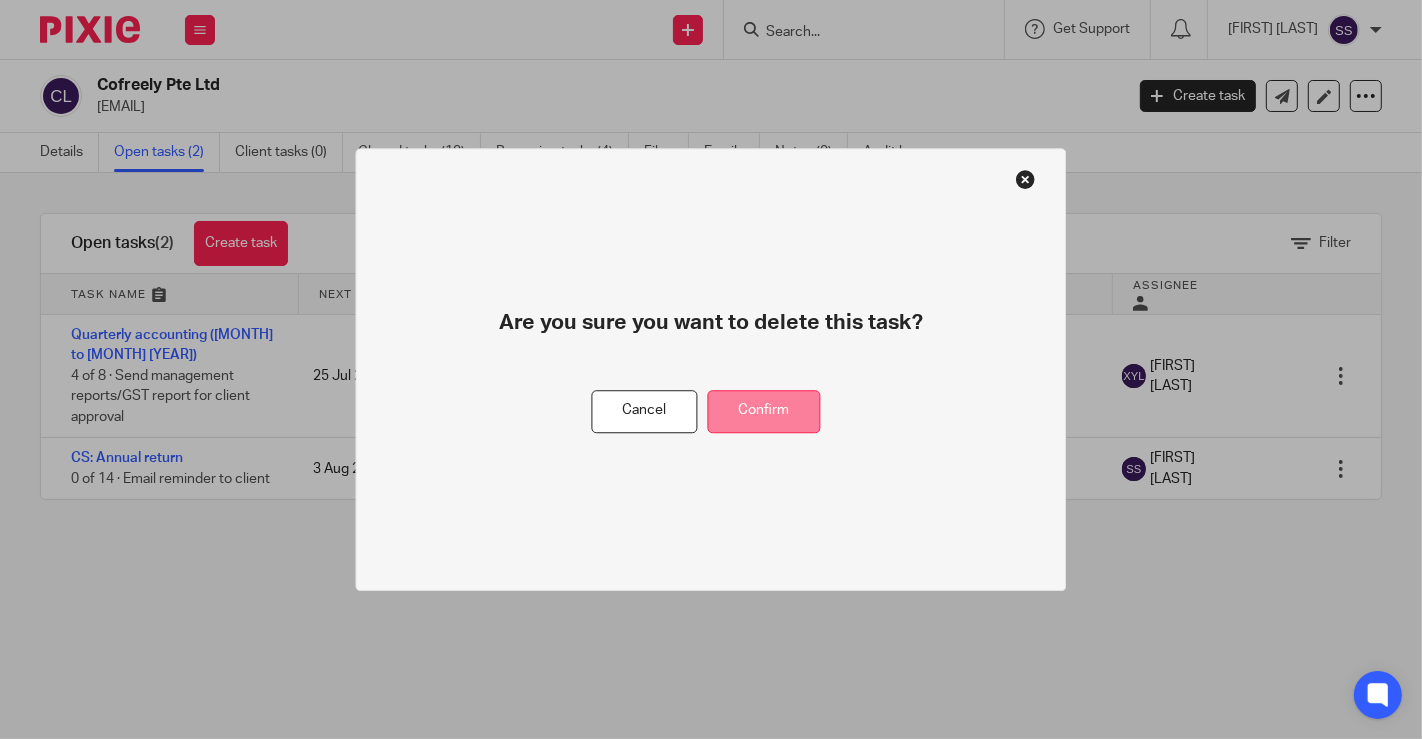 click on "Confirm" at bounding box center (764, 411) 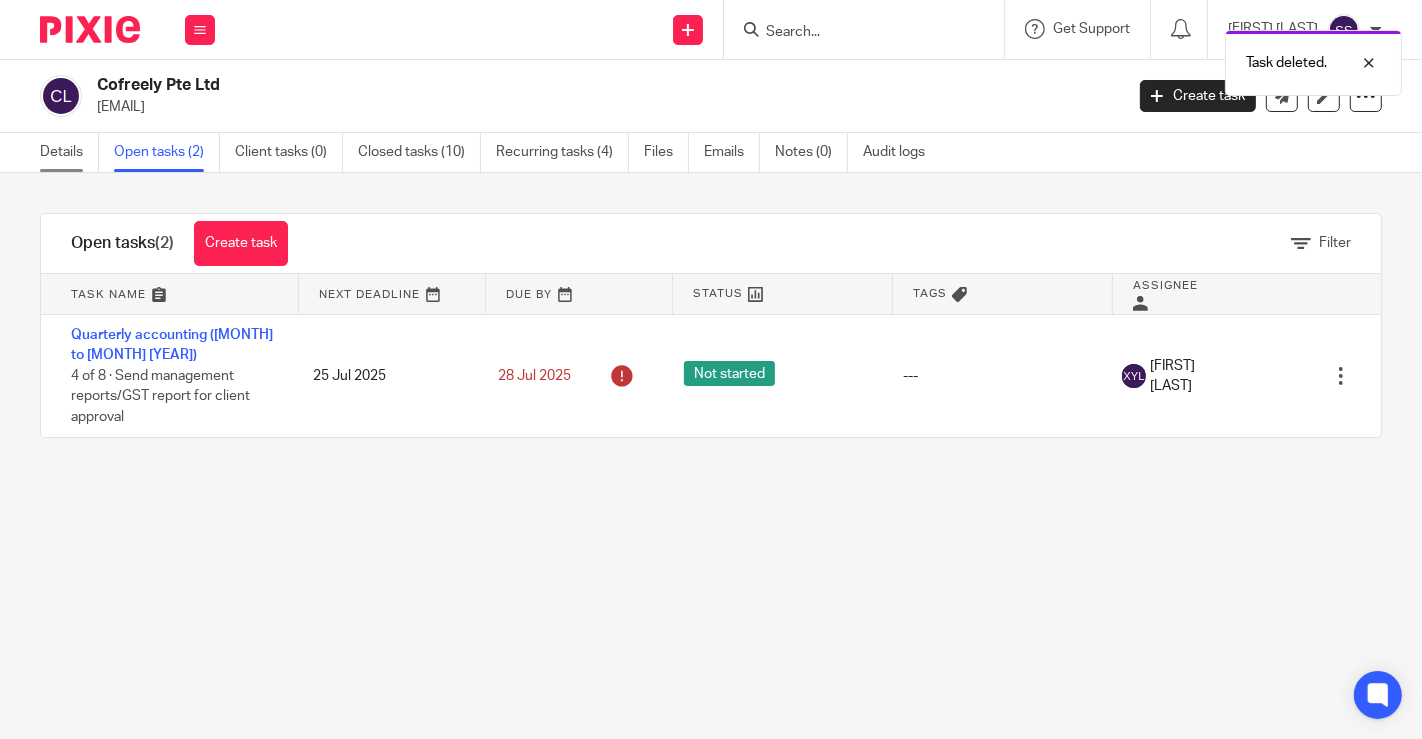 click on "Details" at bounding box center [69, 152] 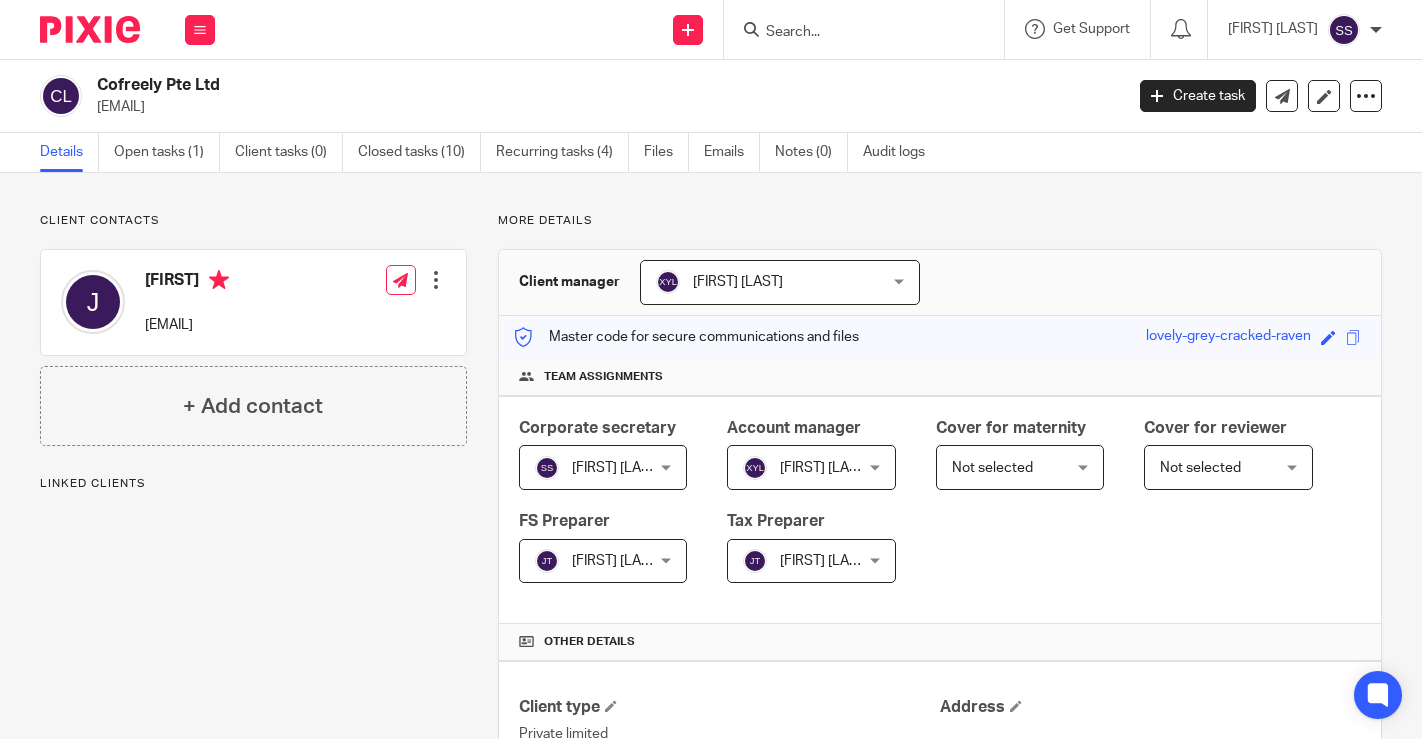 scroll, scrollTop: 0, scrollLeft: 0, axis: both 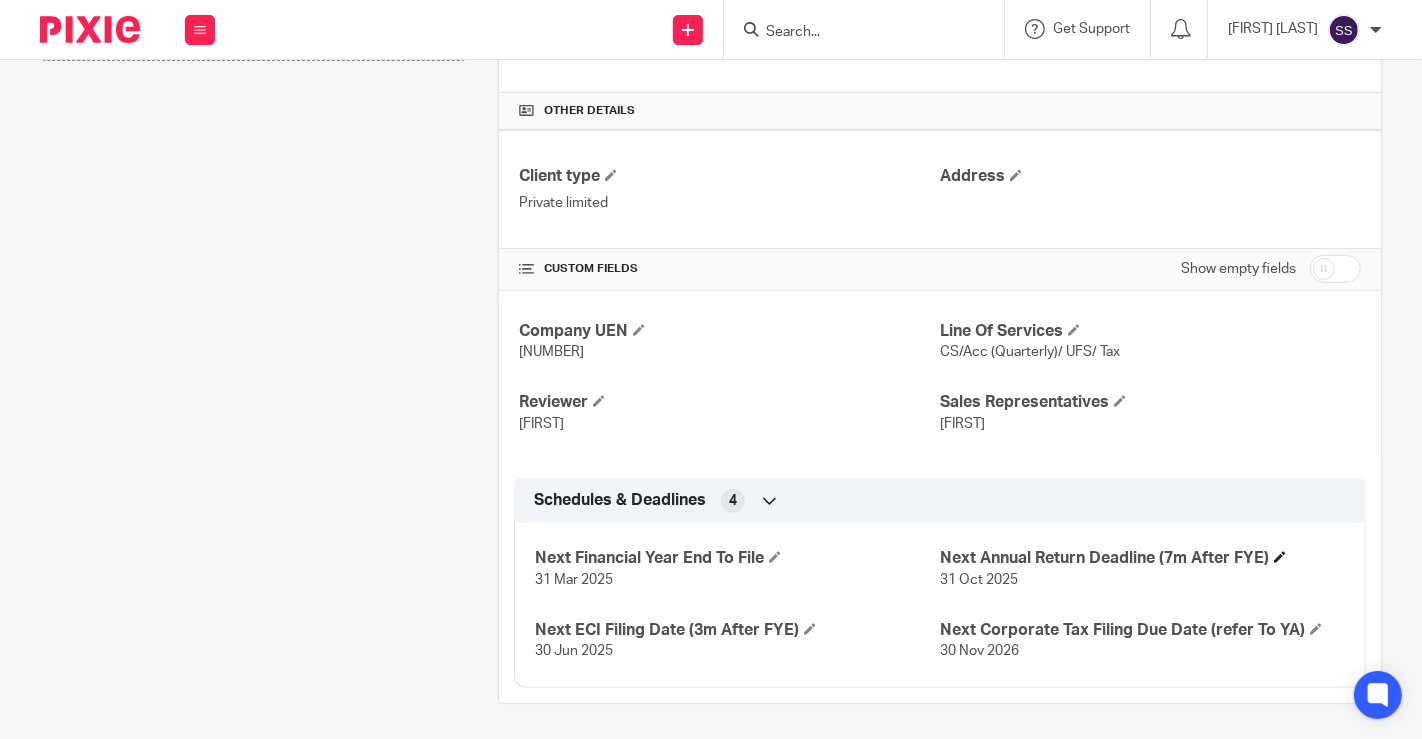 click at bounding box center [1280, 557] 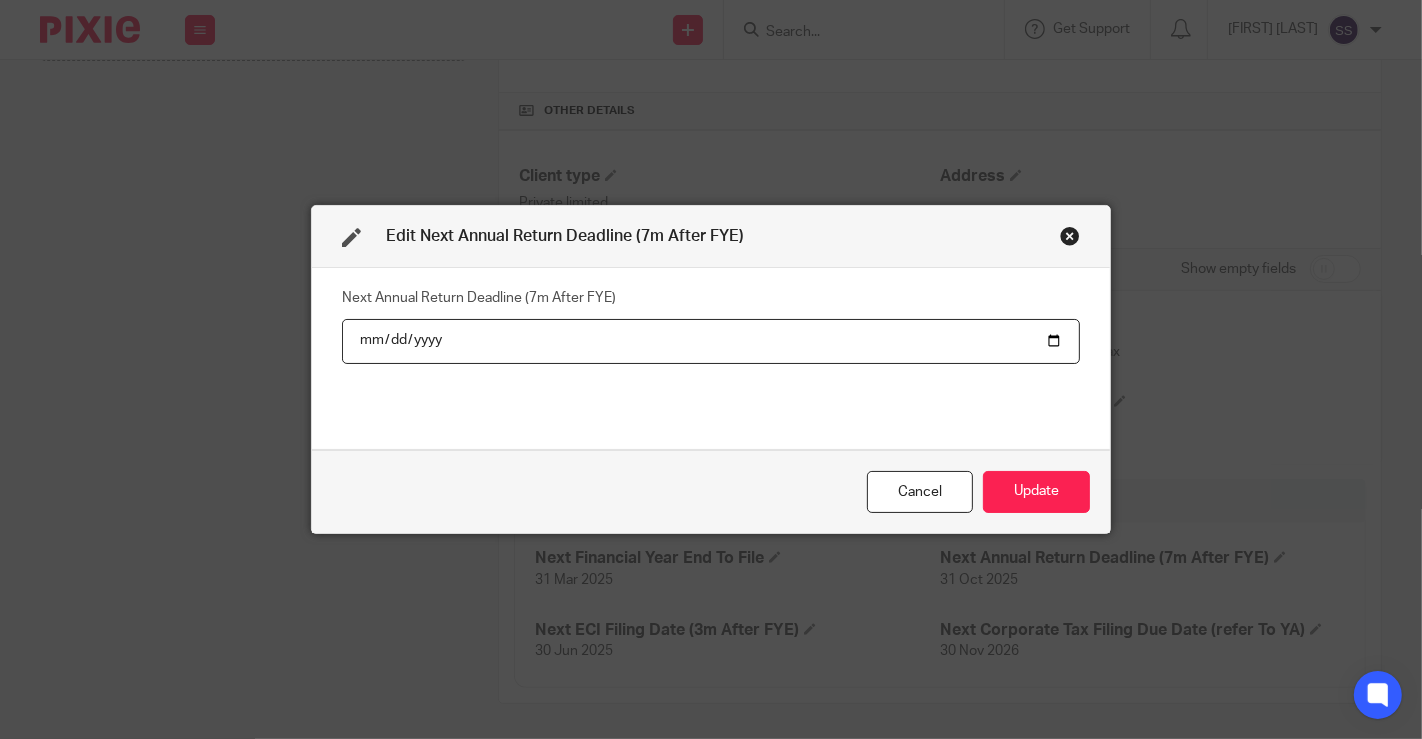 click on "2025-10-31" at bounding box center [711, 341] 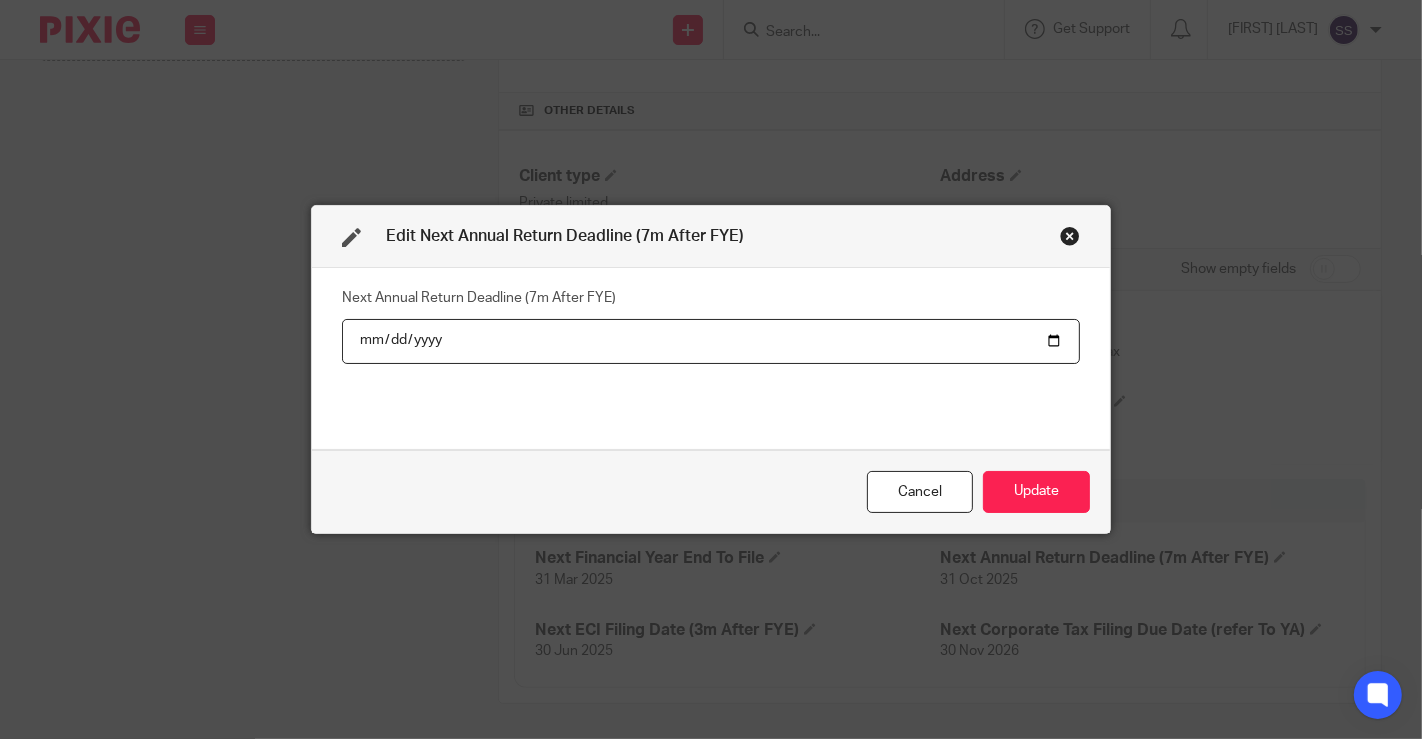 type on "2025-10-01" 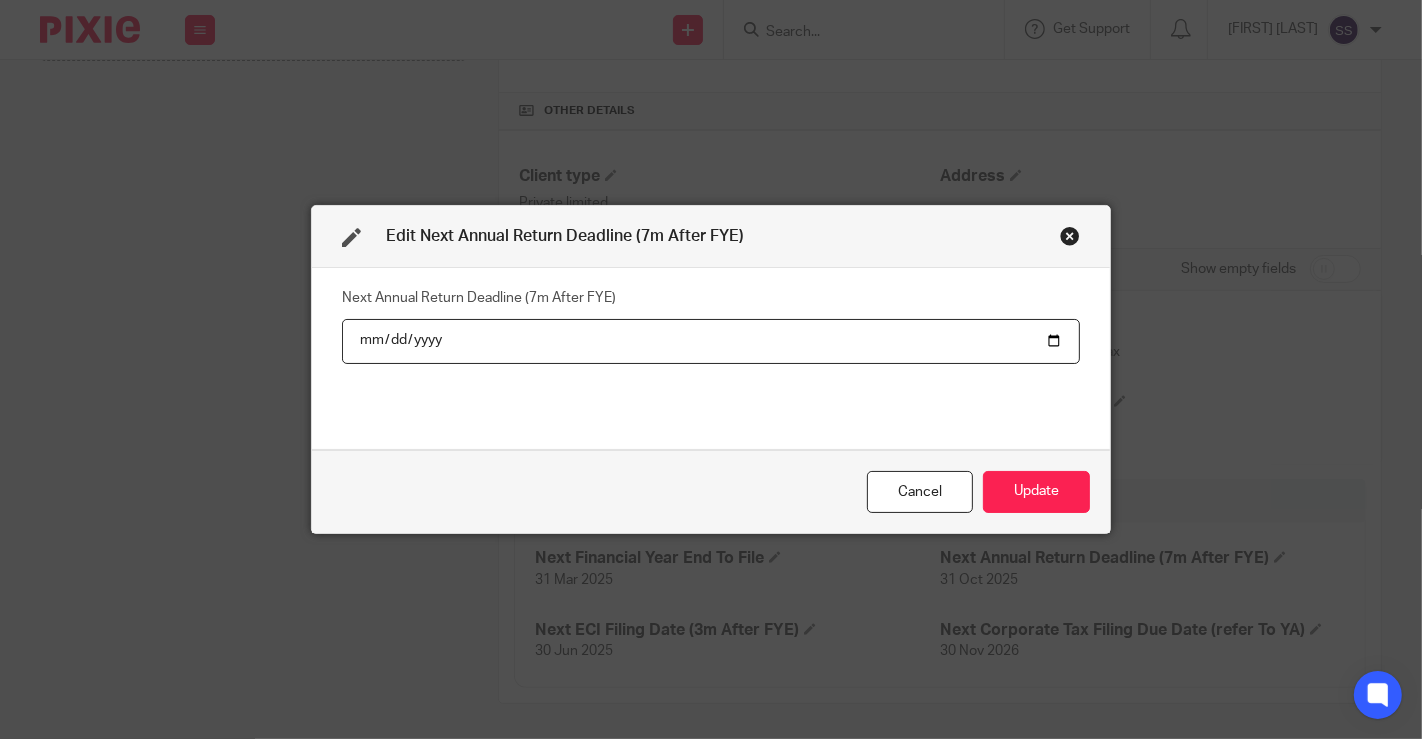 type on "0001-01-01" 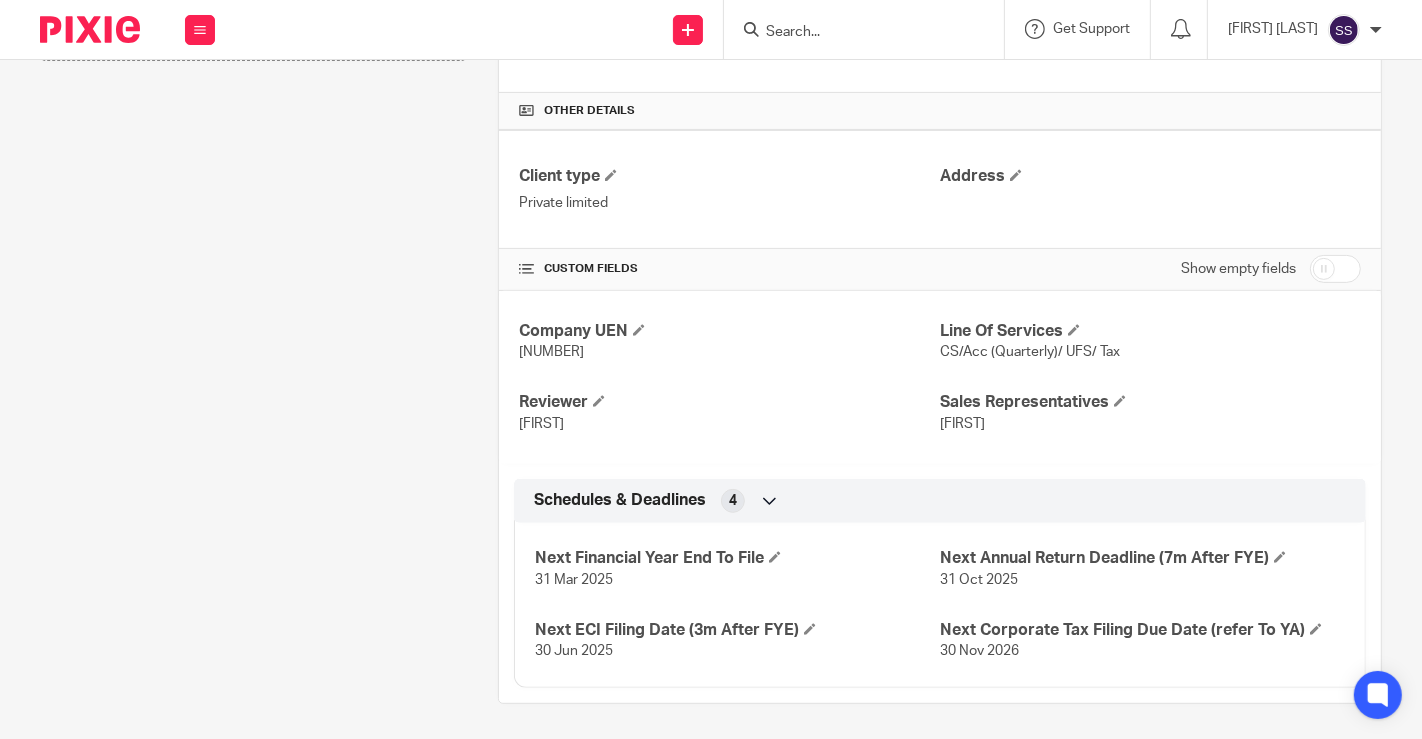 click at bounding box center (1335, 269) 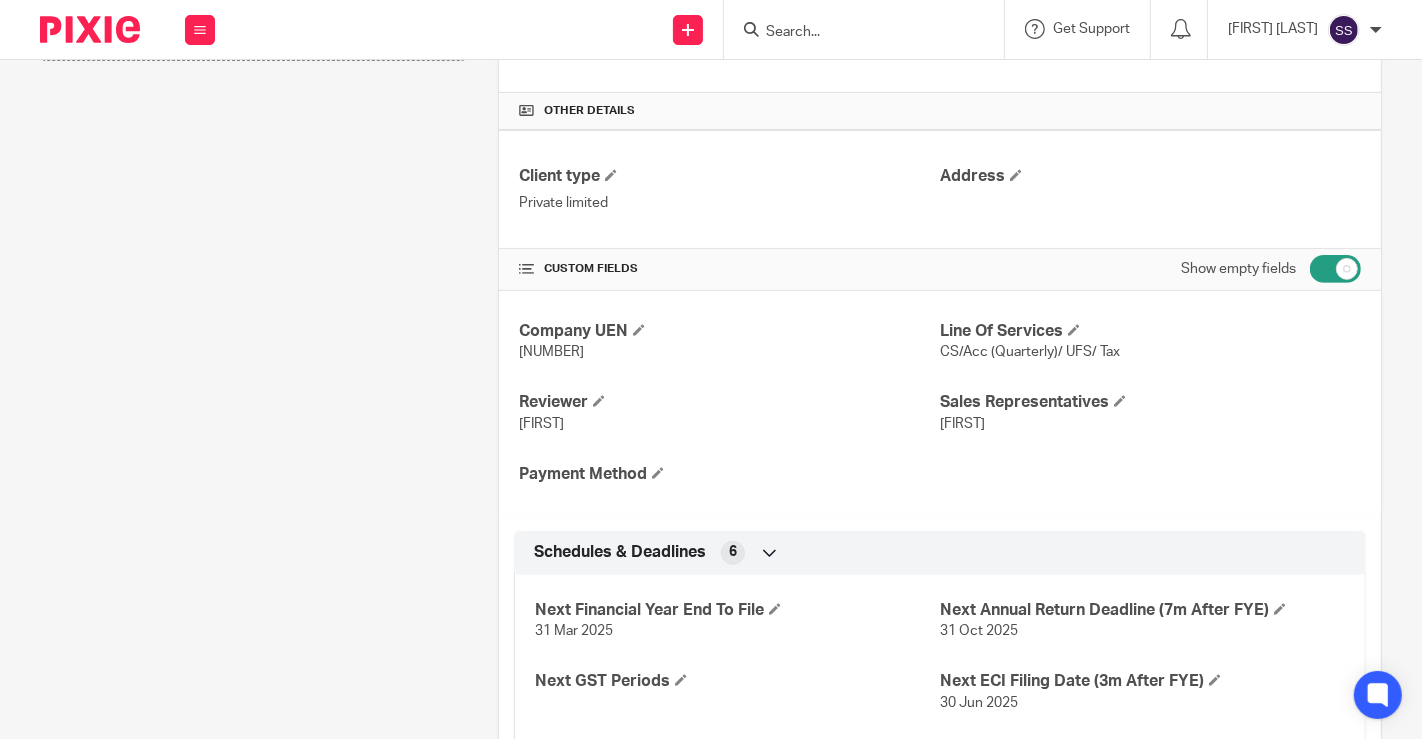 scroll, scrollTop: 654, scrollLeft: 0, axis: vertical 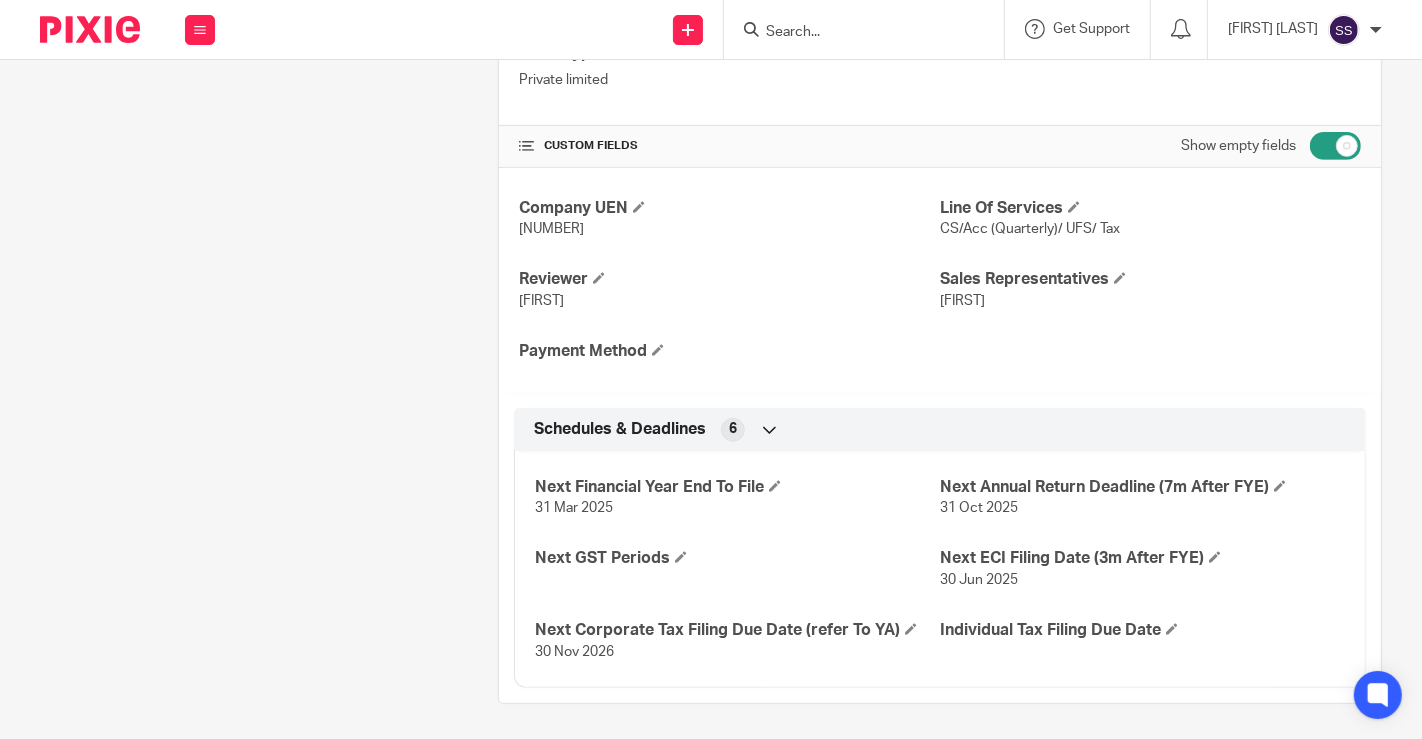 click at bounding box center (770, 430) 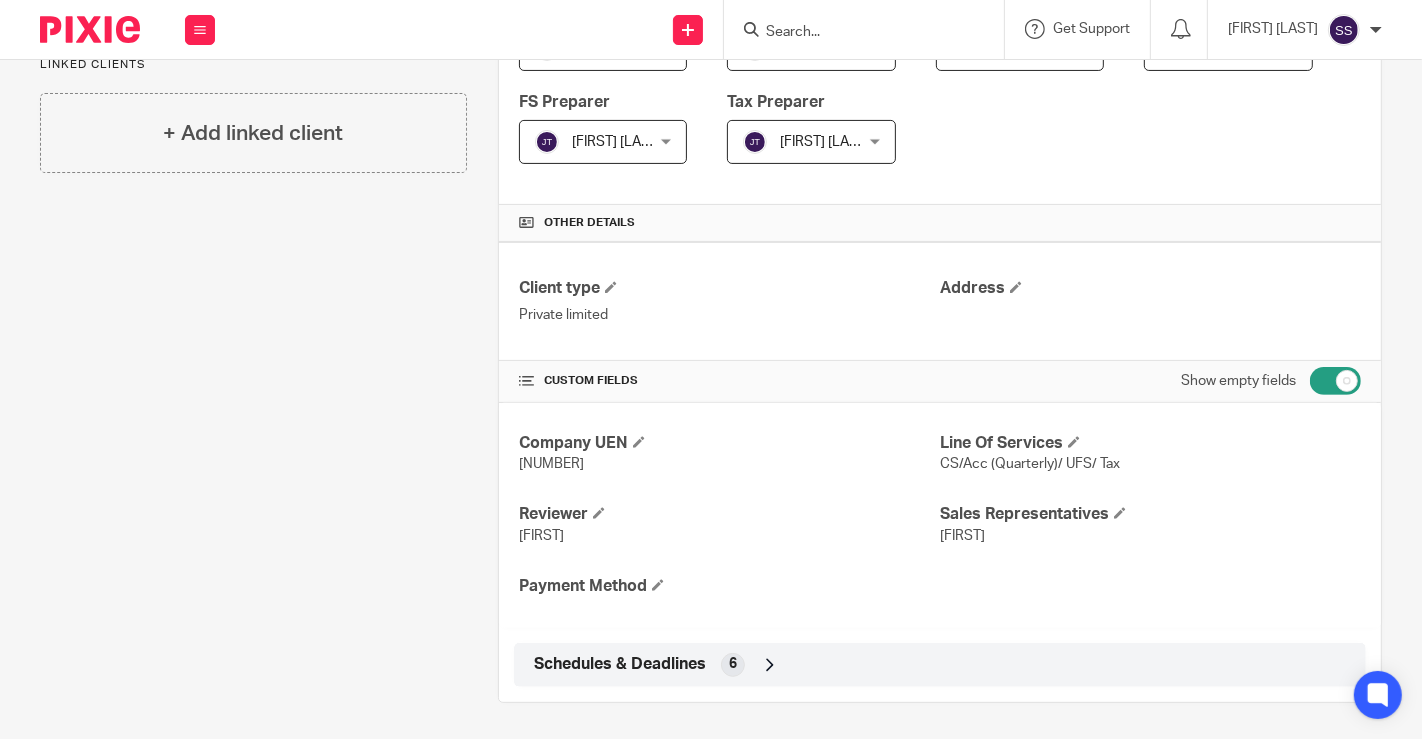 click at bounding box center (770, 665) 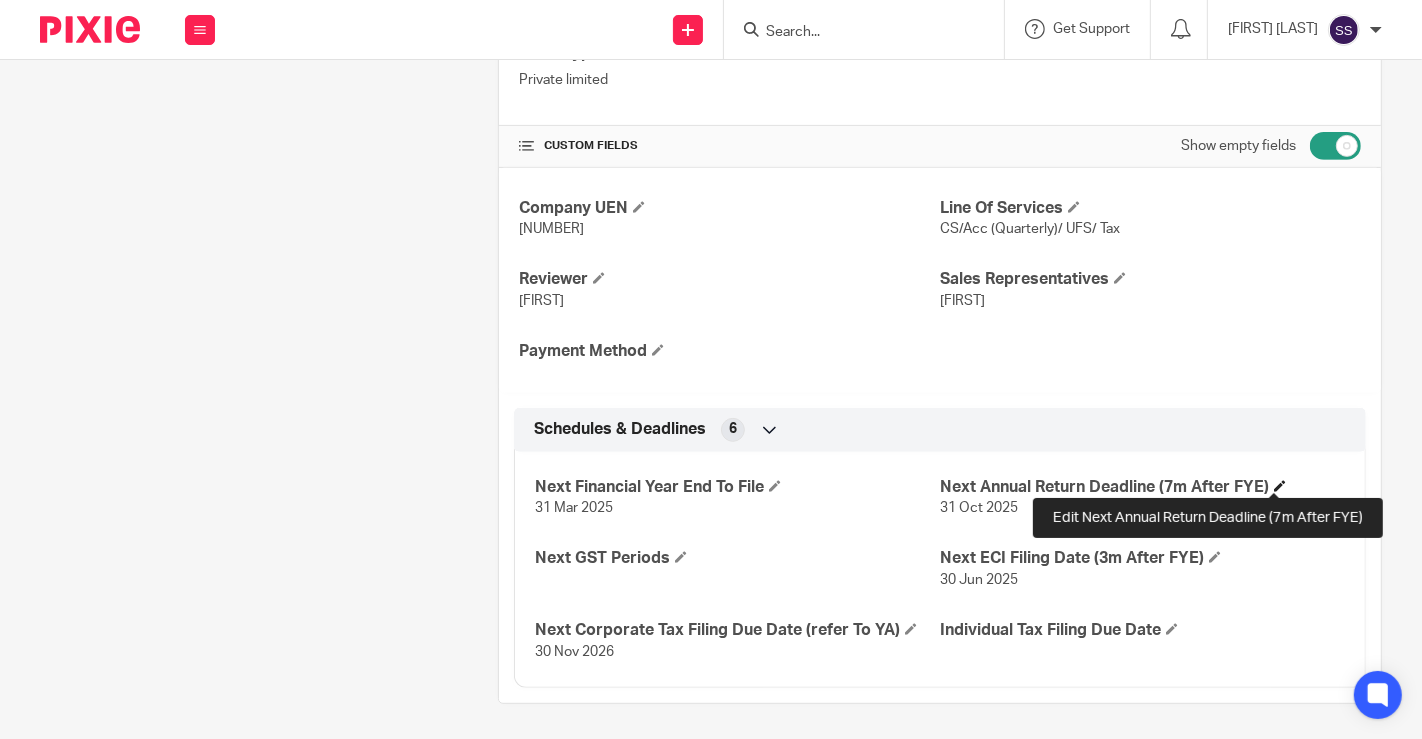 click at bounding box center [1280, 486] 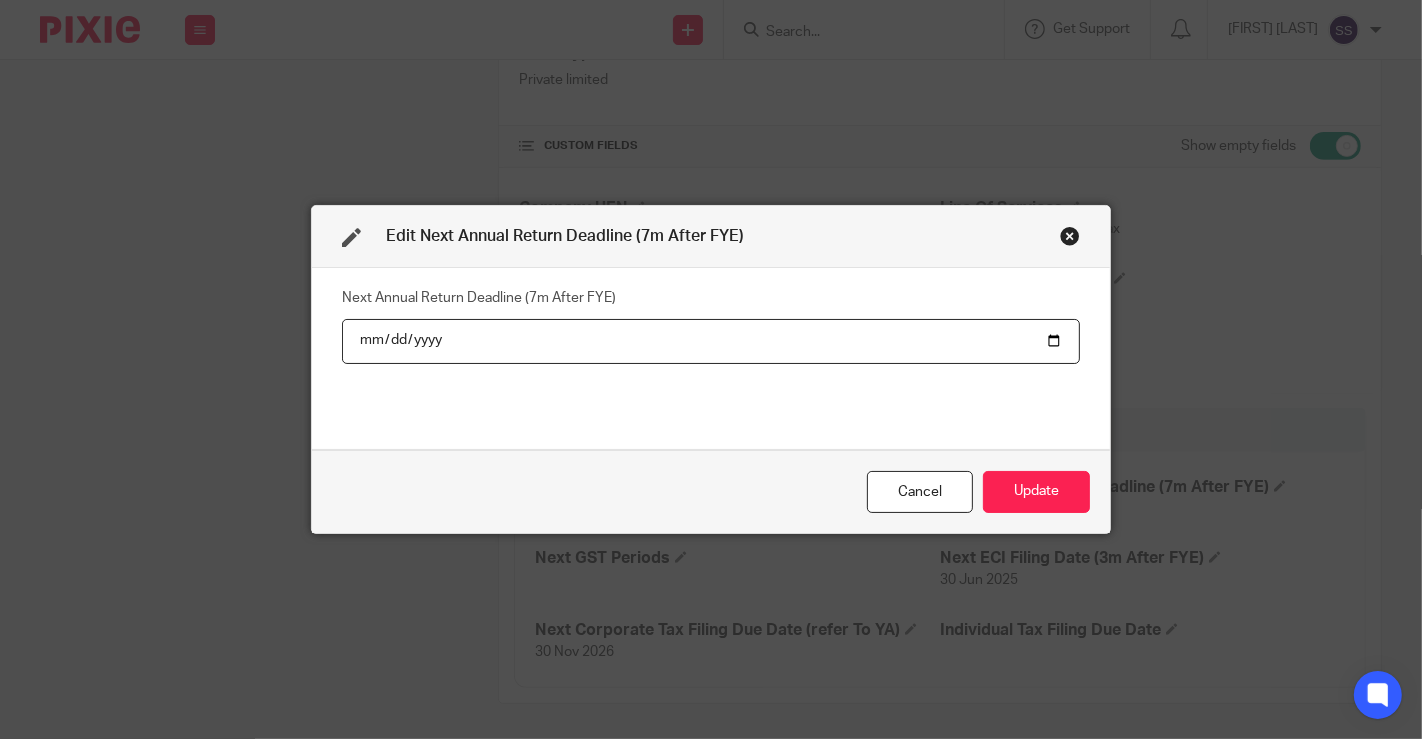 type on "2025-10-01" 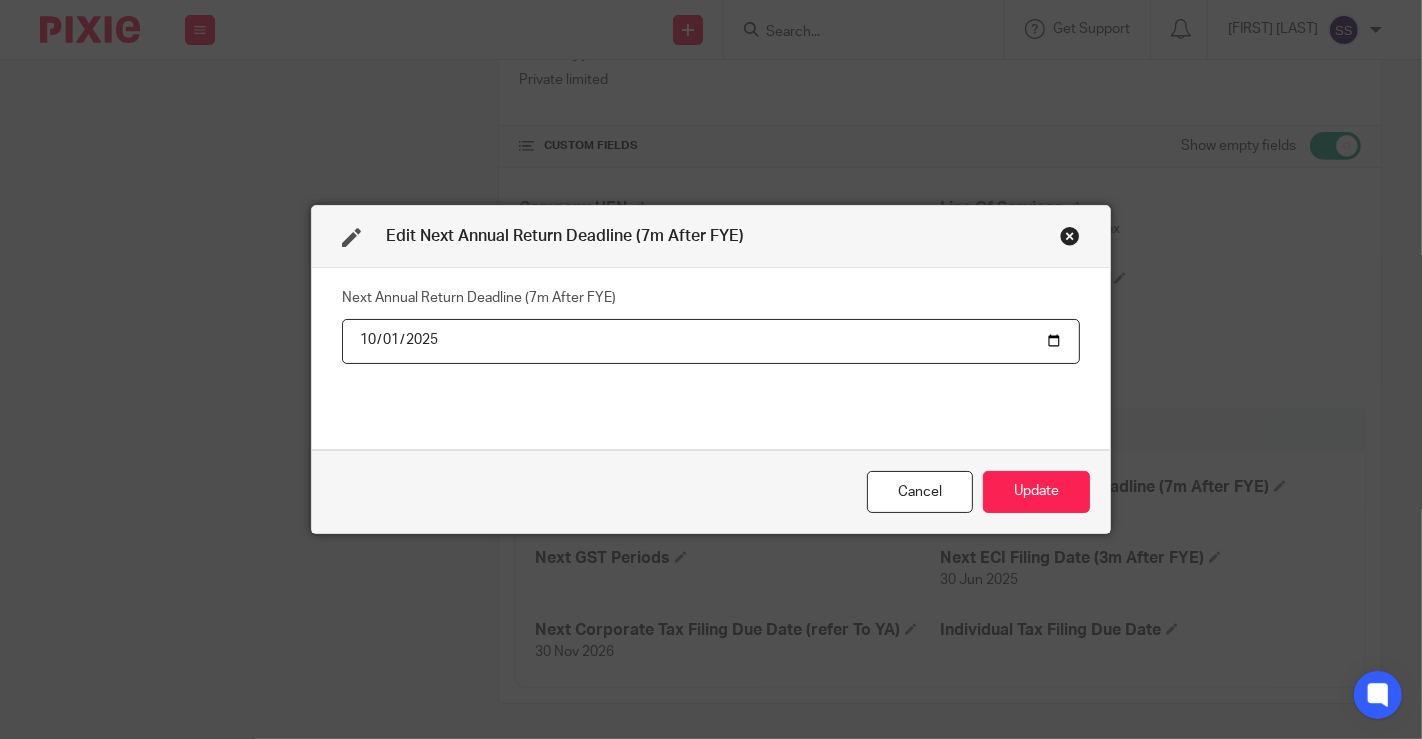 click on "2025-10-01" at bounding box center (711, 341) 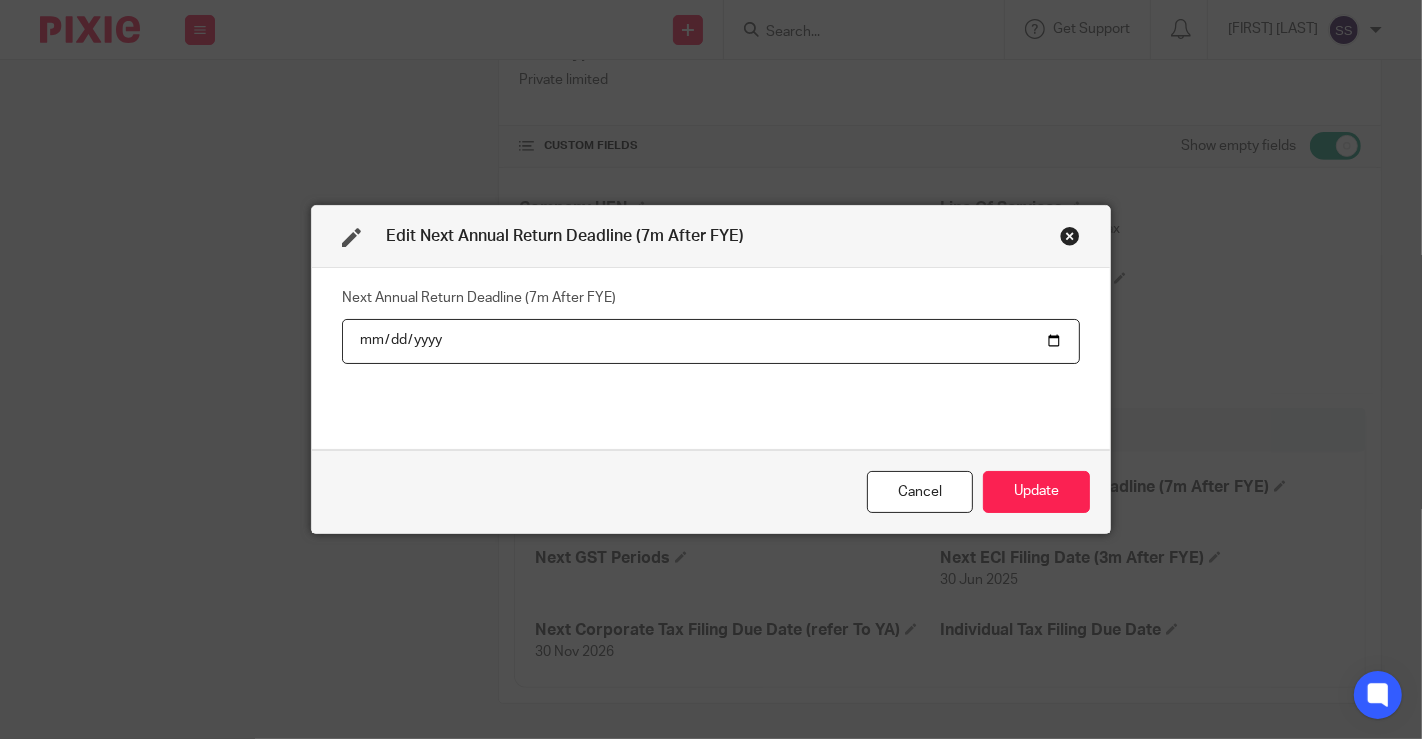 type on "2025-10-01" 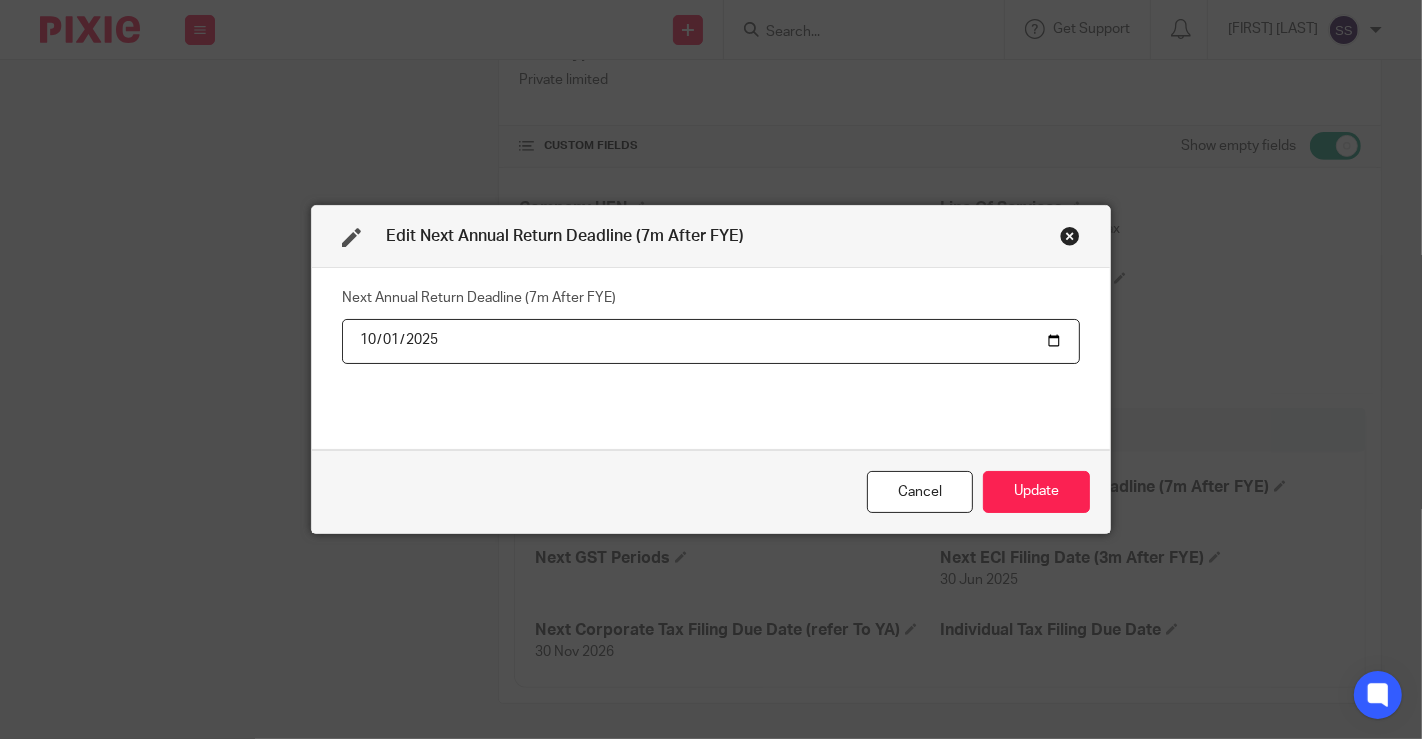 click on "2025-10-01" at bounding box center [711, 341] 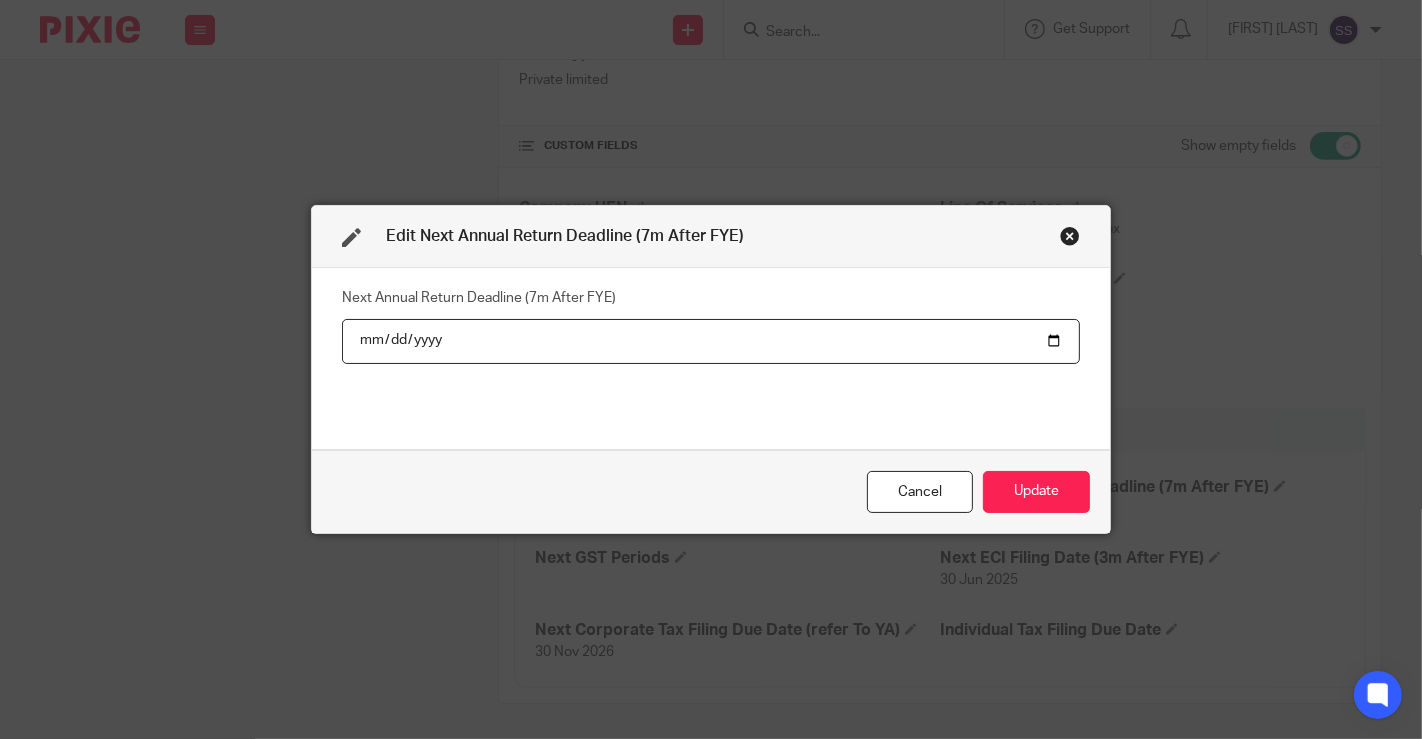 type on "2025-10-01" 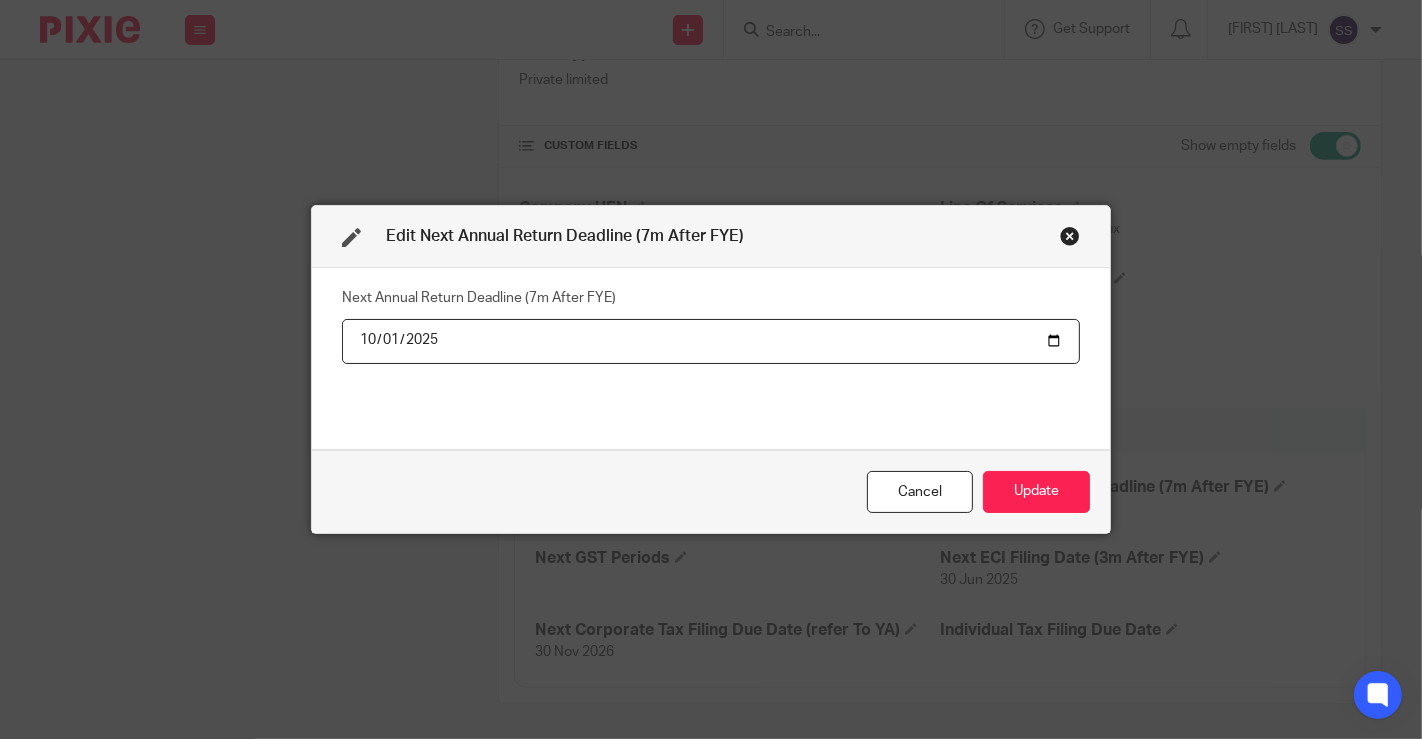 click on "2025-10-01" at bounding box center [711, 341] 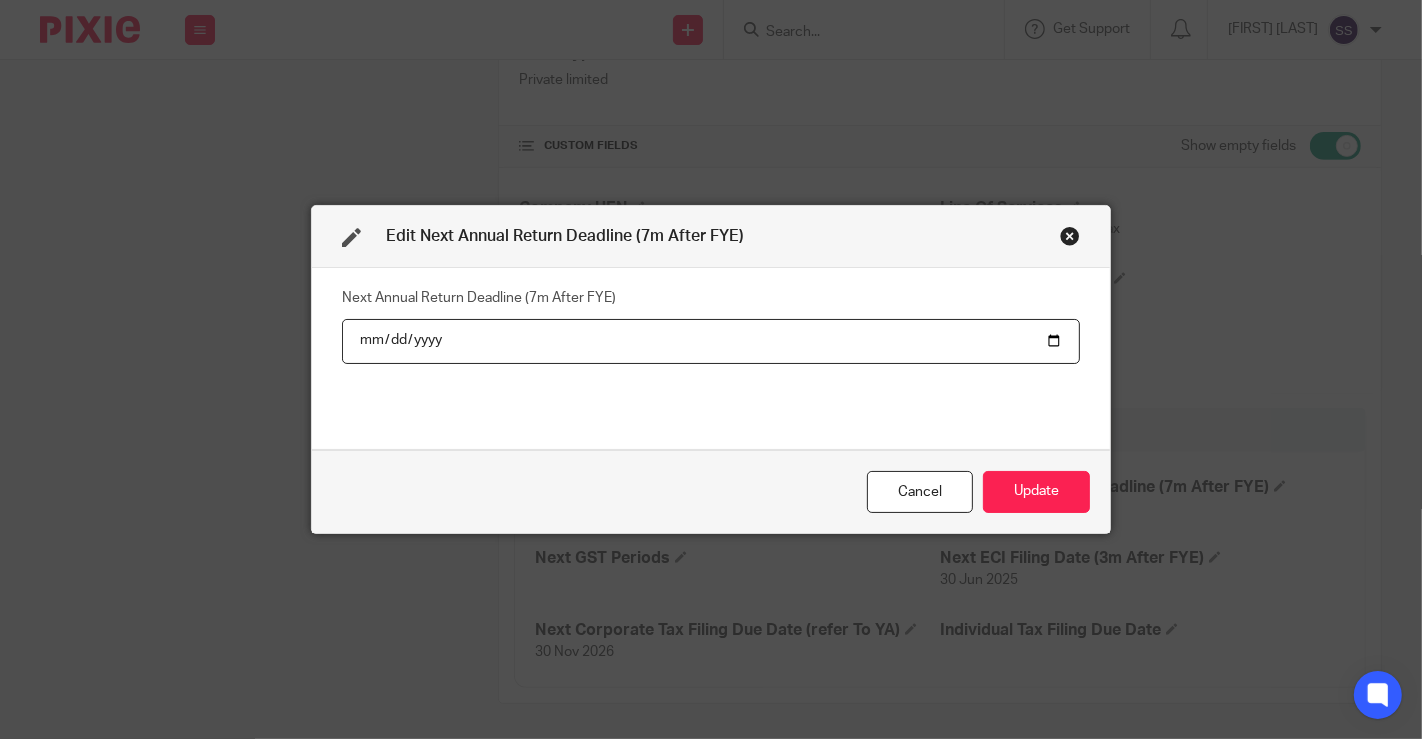 type on "2025-01-01" 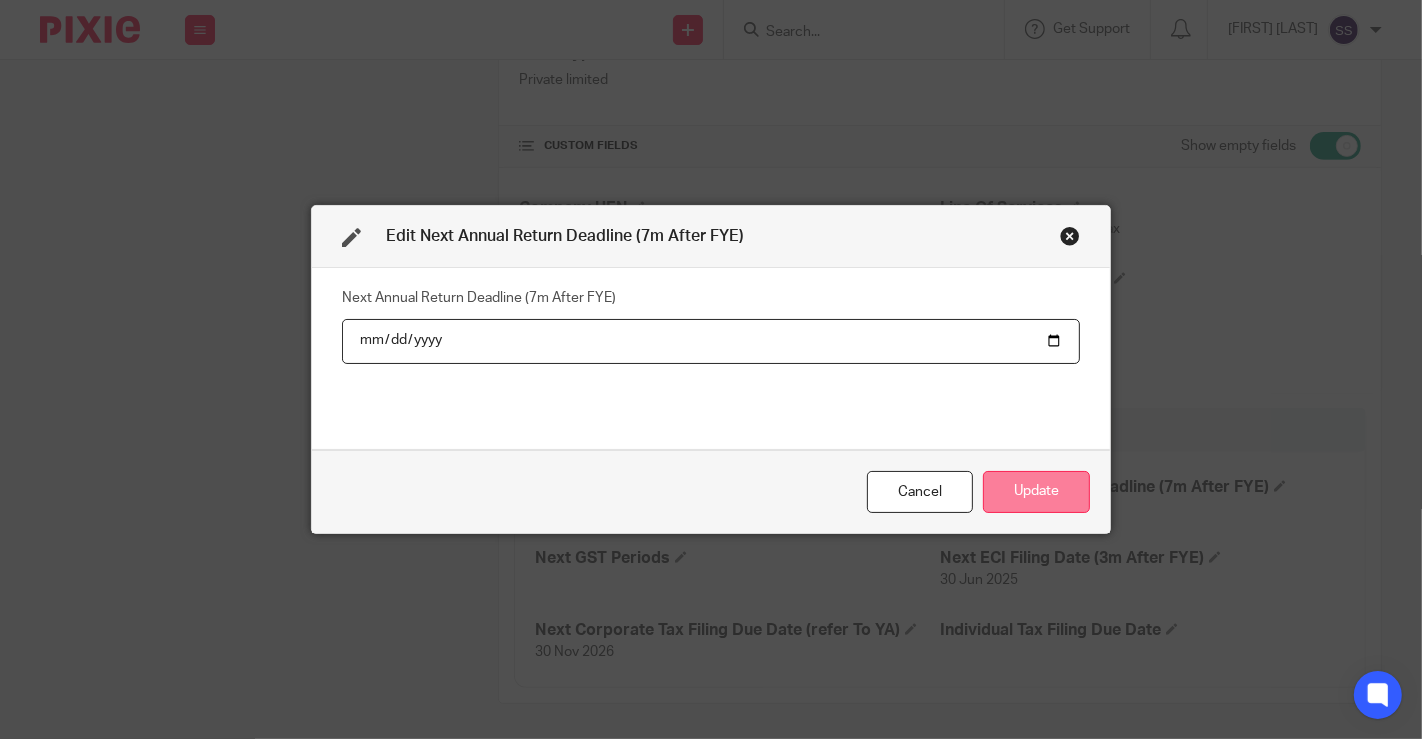 type on "0001-01-01" 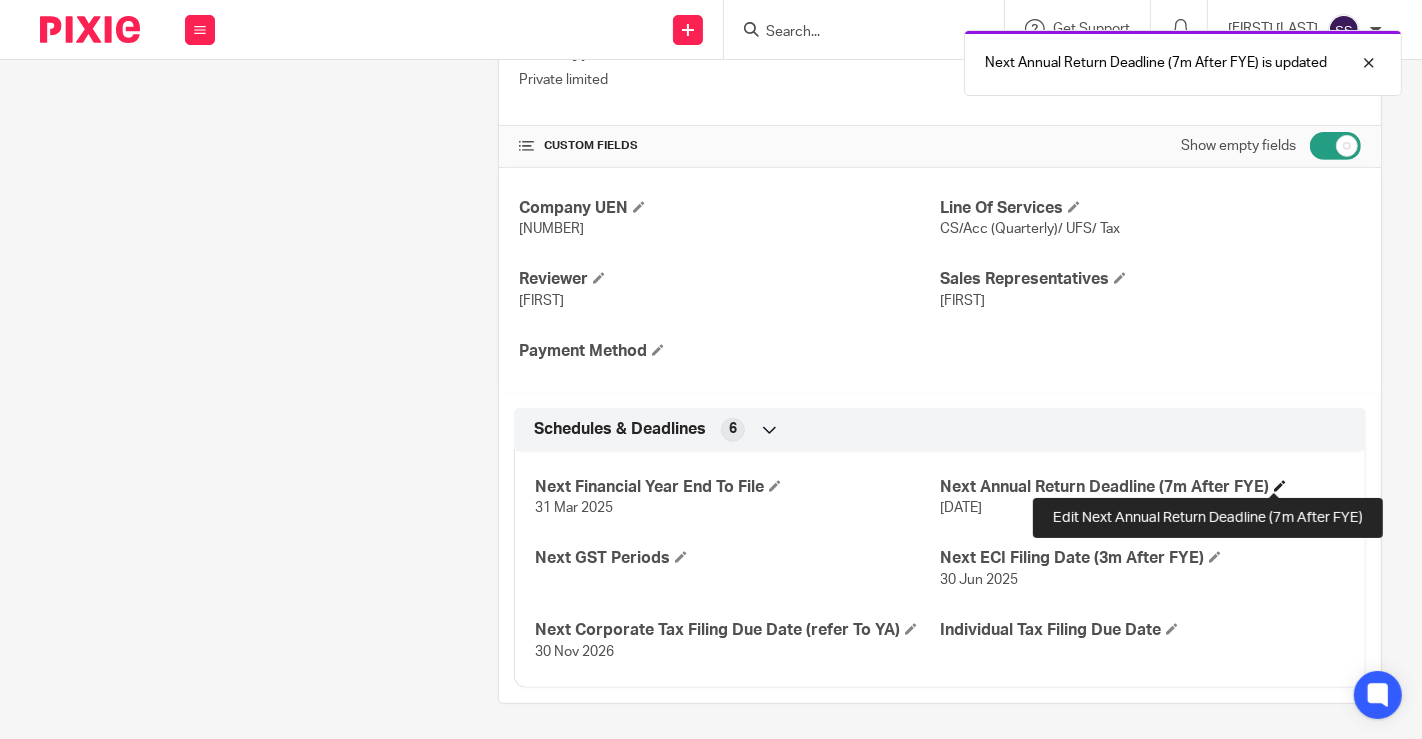 click at bounding box center [1280, 486] 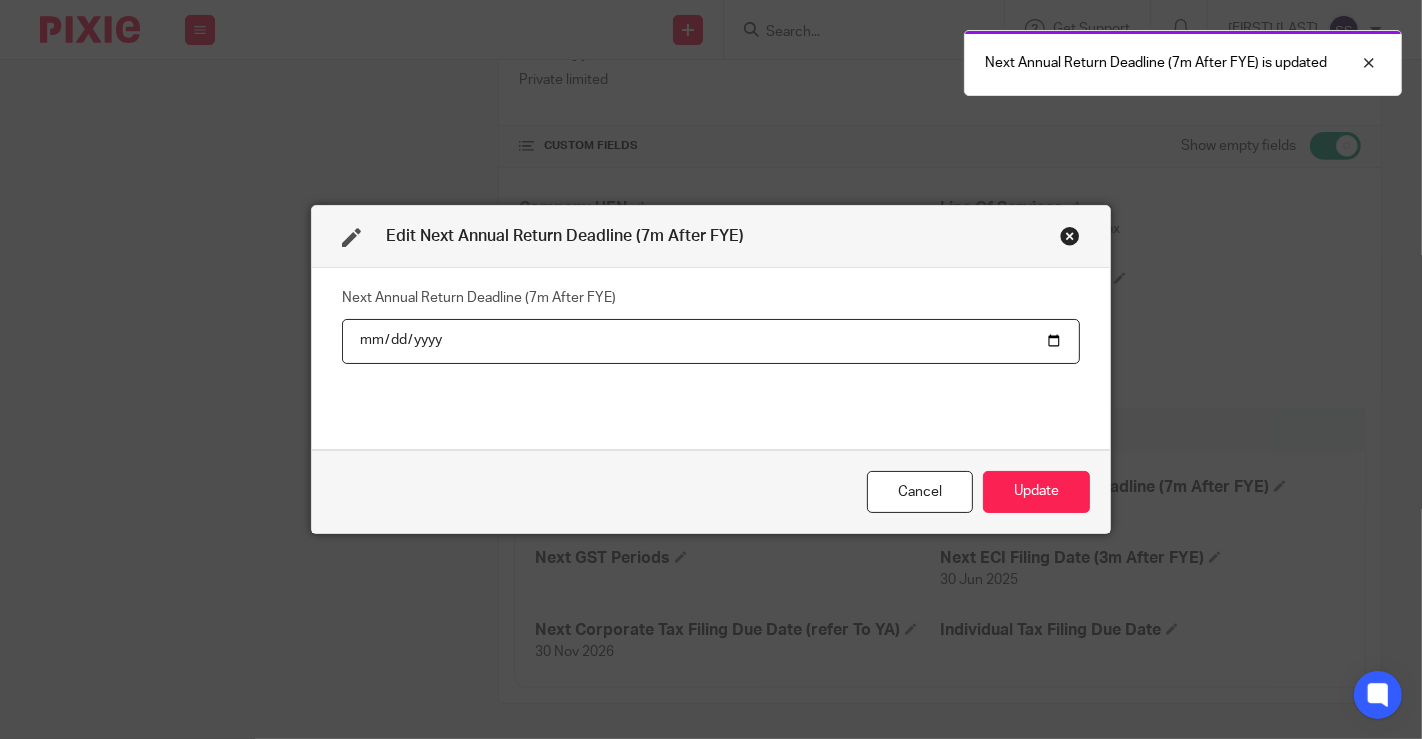 click on "[DATE]" at bounding box center (711, 341) 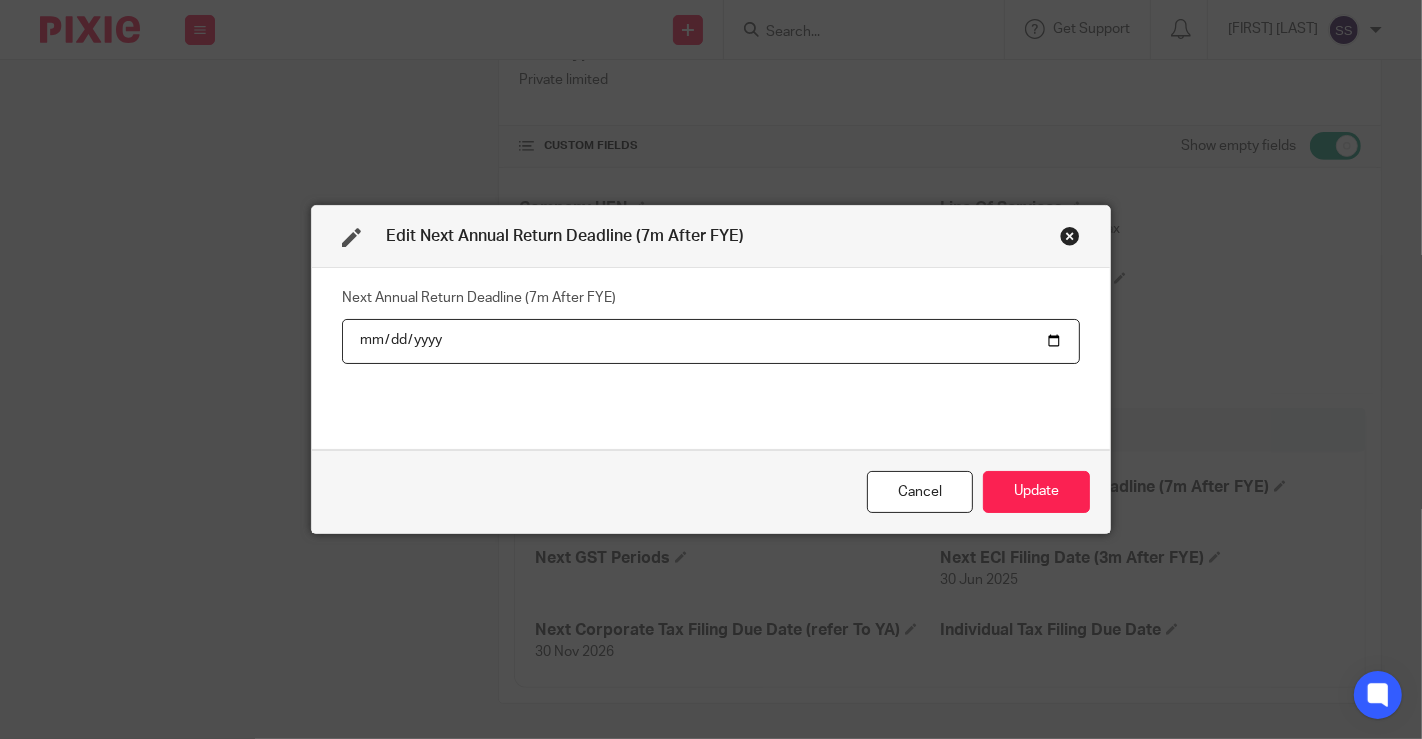 type on "0001-01-01" 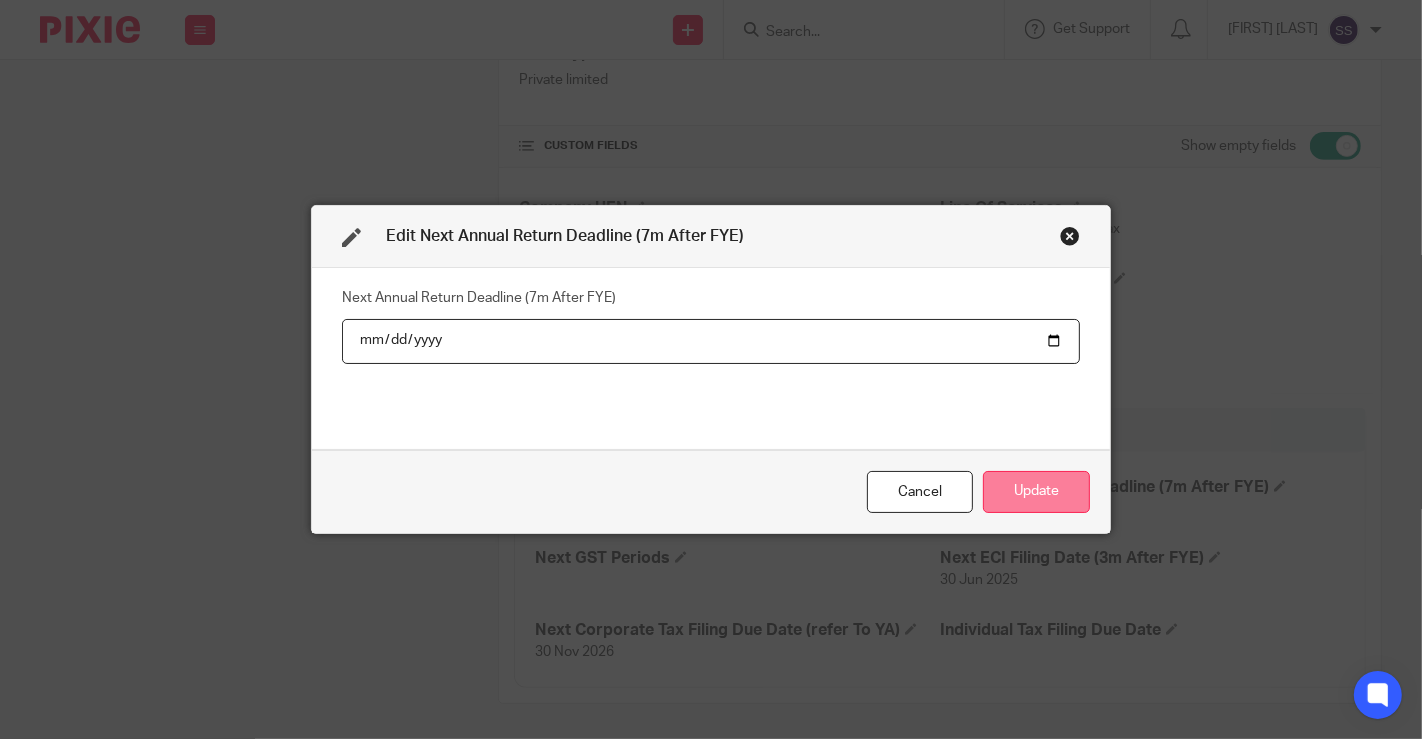 type on "0001-01-01" 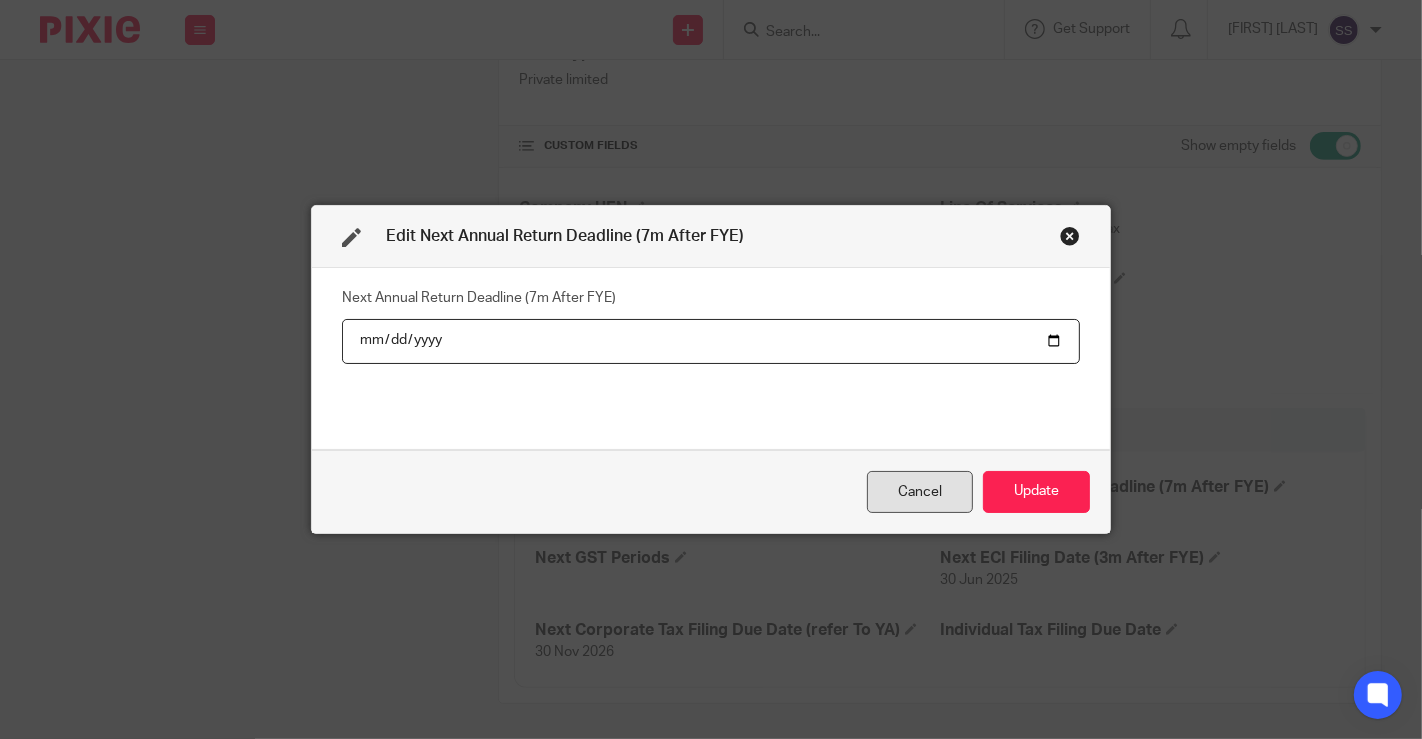 click on "Update" at bounding box center [1036, 492] 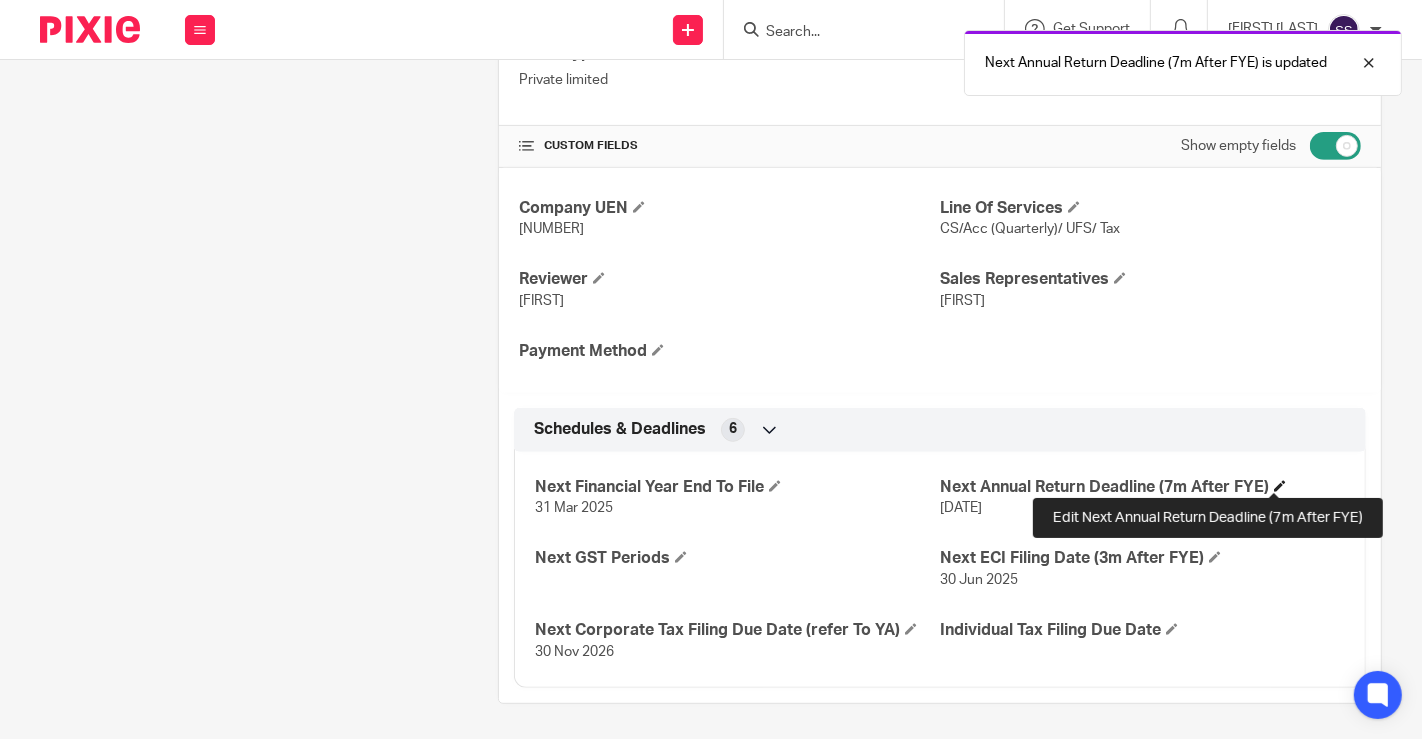 click at bounding box center (1280, 486) 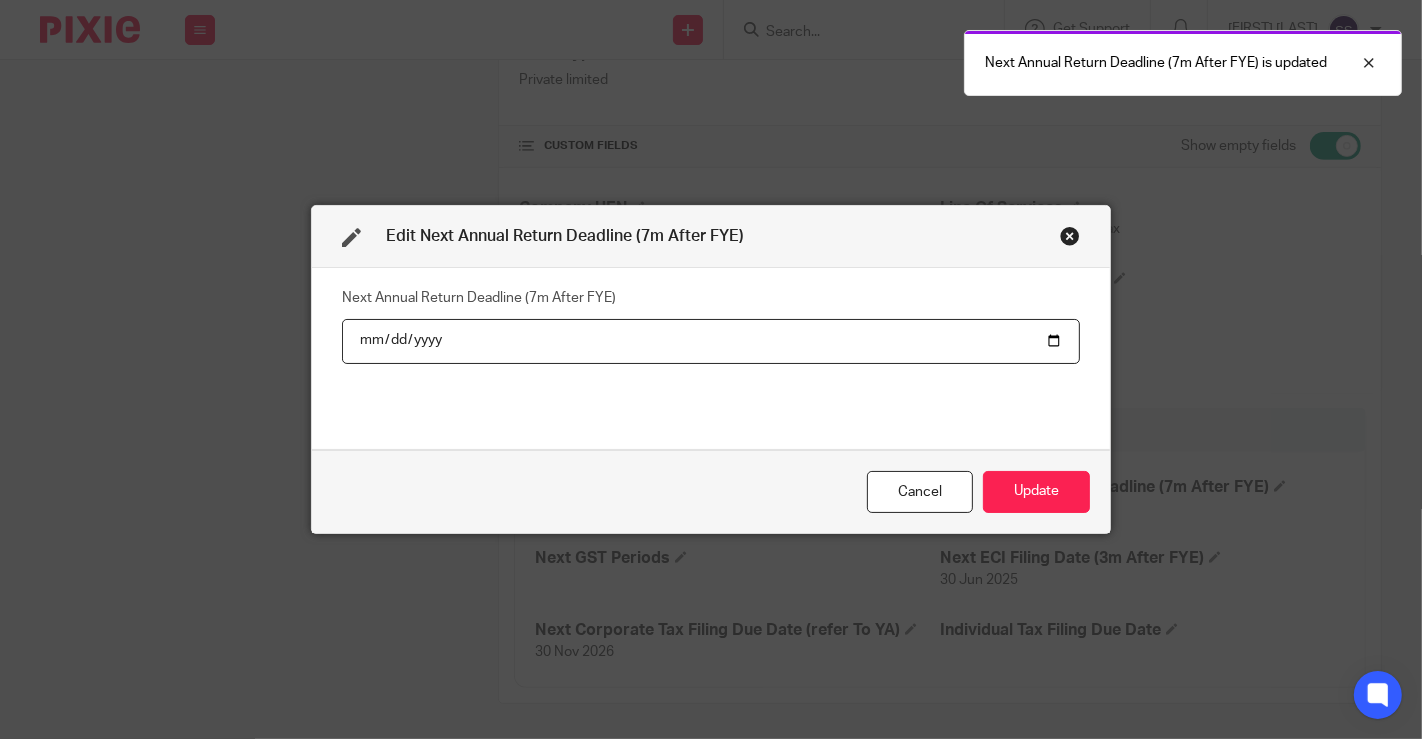 click at bounding box center (1070, 236) 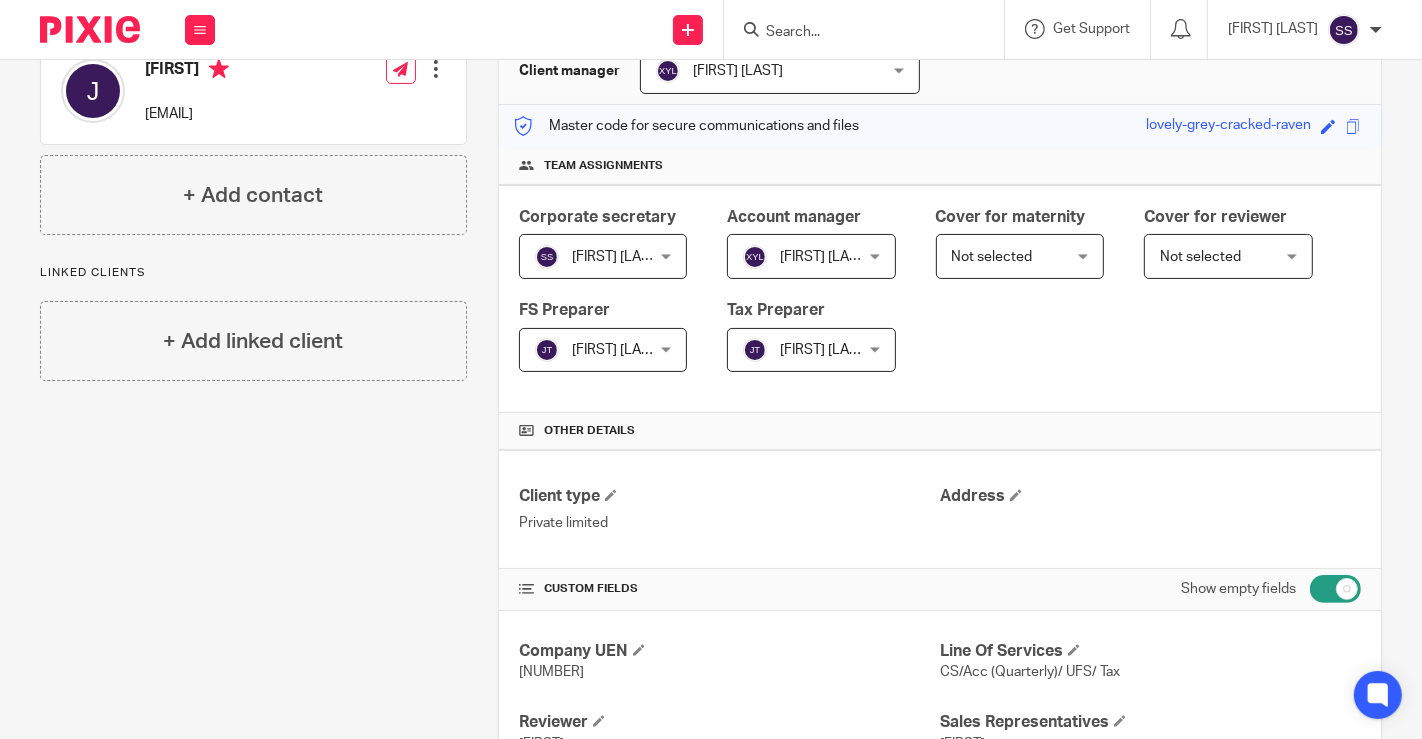 scroll, scrollTop: 0, scrollLeft: 0, axis: both 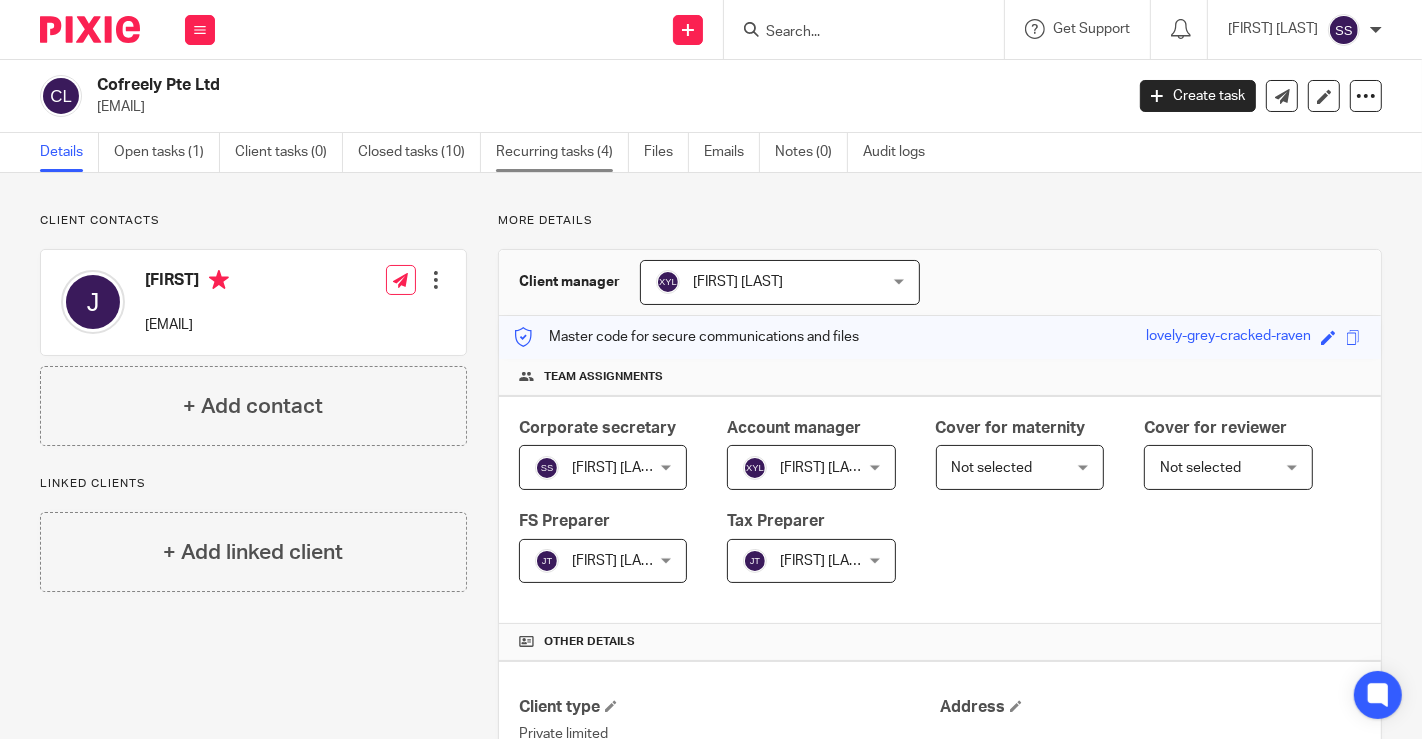 click on "Recurring tasks (4)" at bounding box center [562, 152] 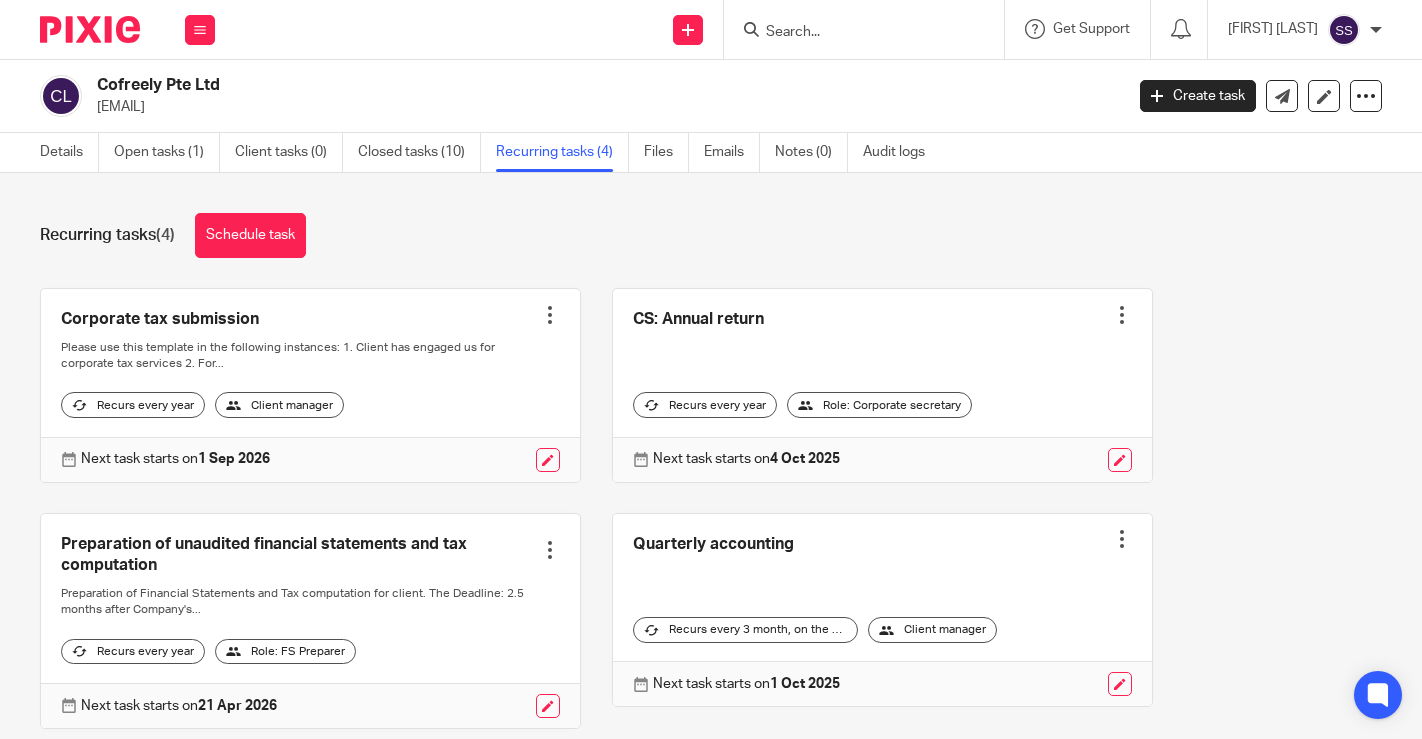 scroll, scrollTop: 0, scrollLeft: 0, axis: both 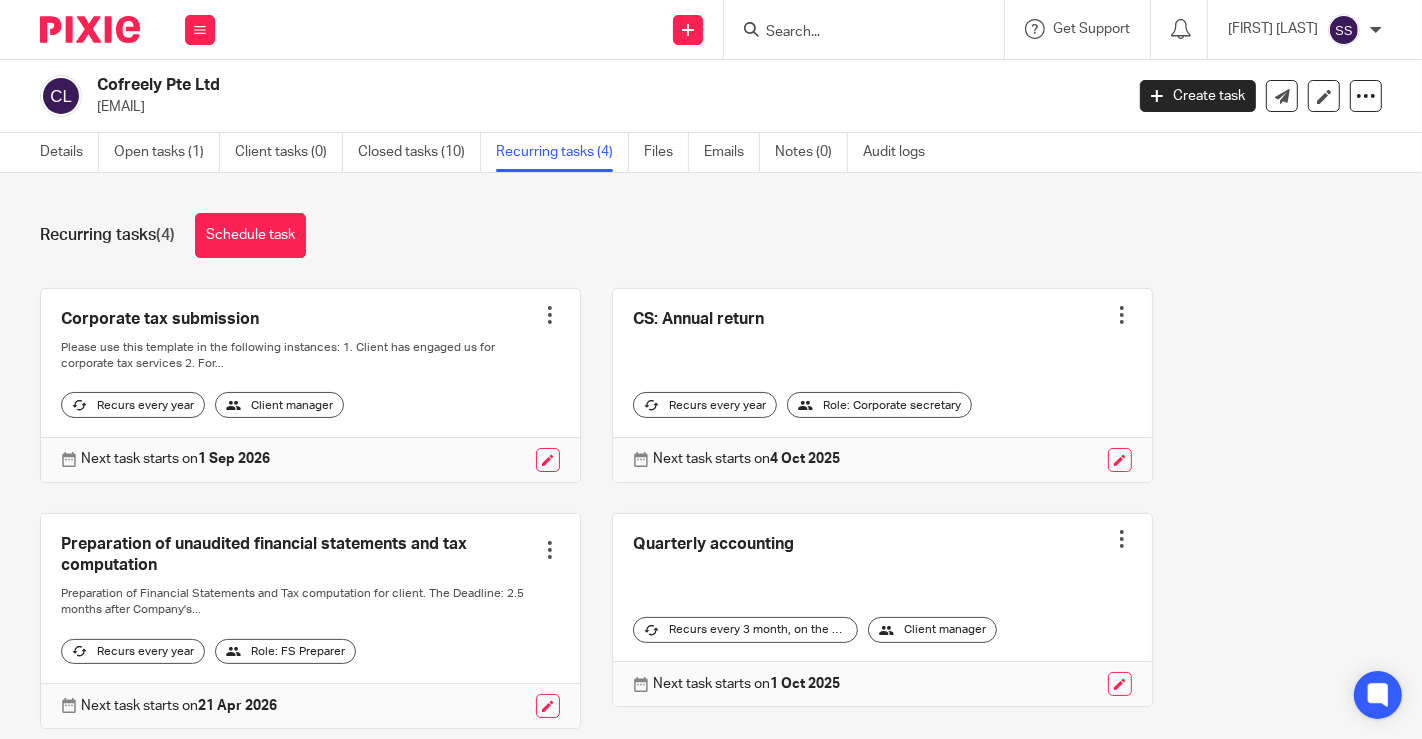 click at bounding box center [1122, 315] 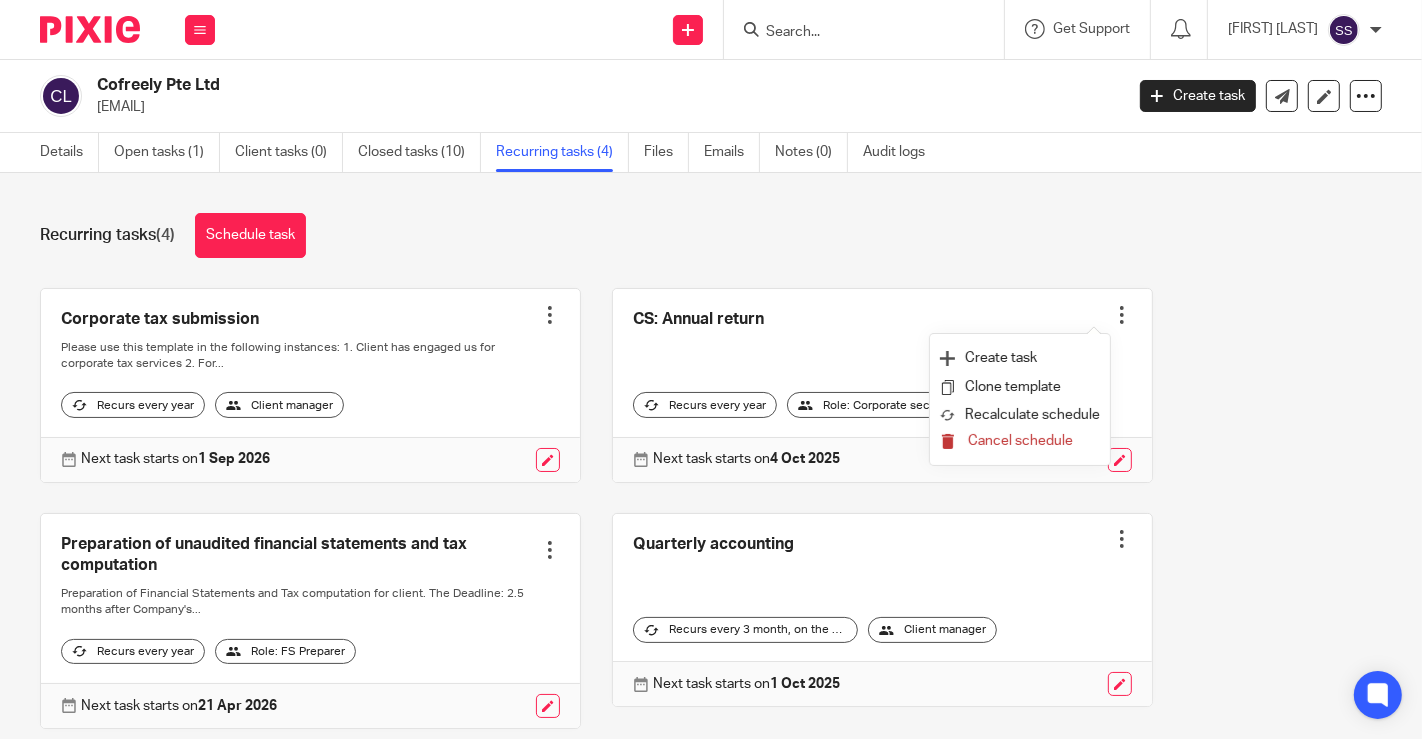 click on "Cancel schedule" at bounding box center (1020, 441) 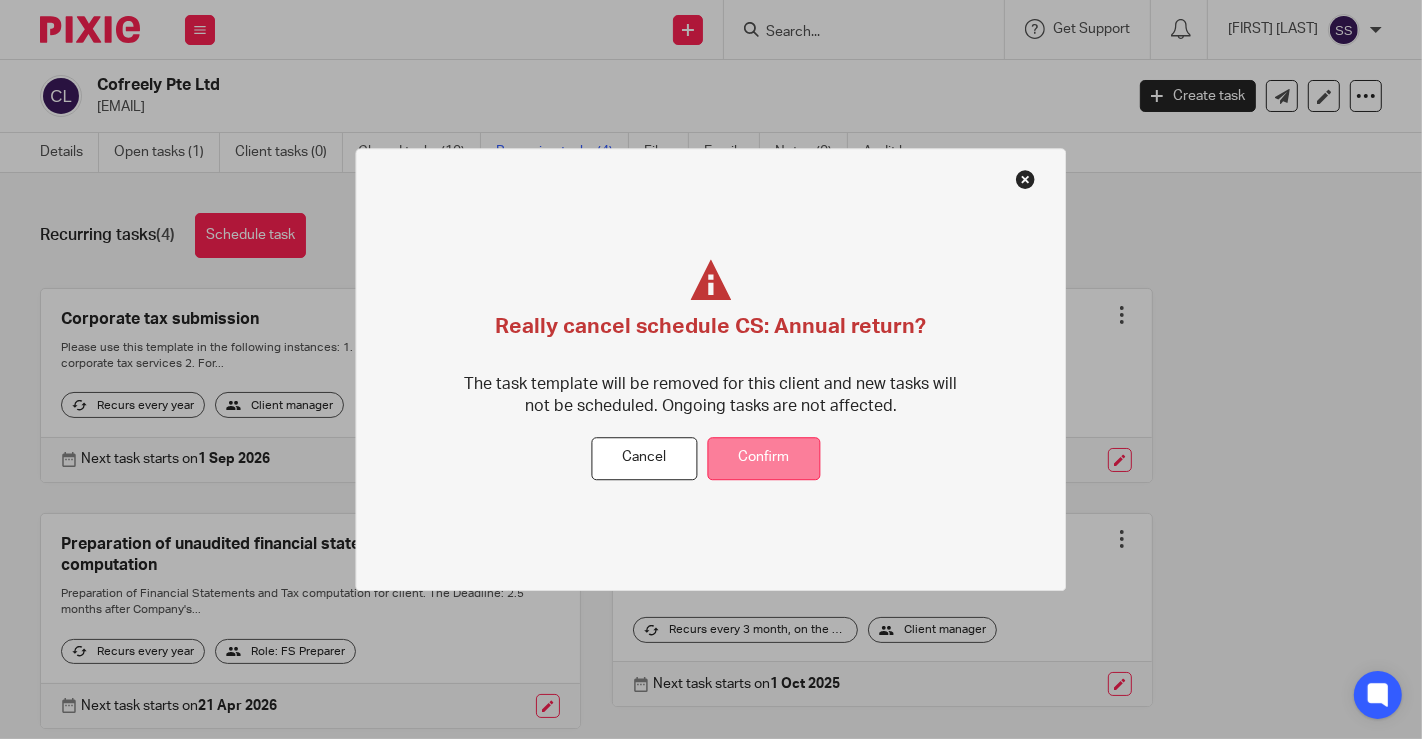 click on "Confirm" at bounding box center [764, 458] 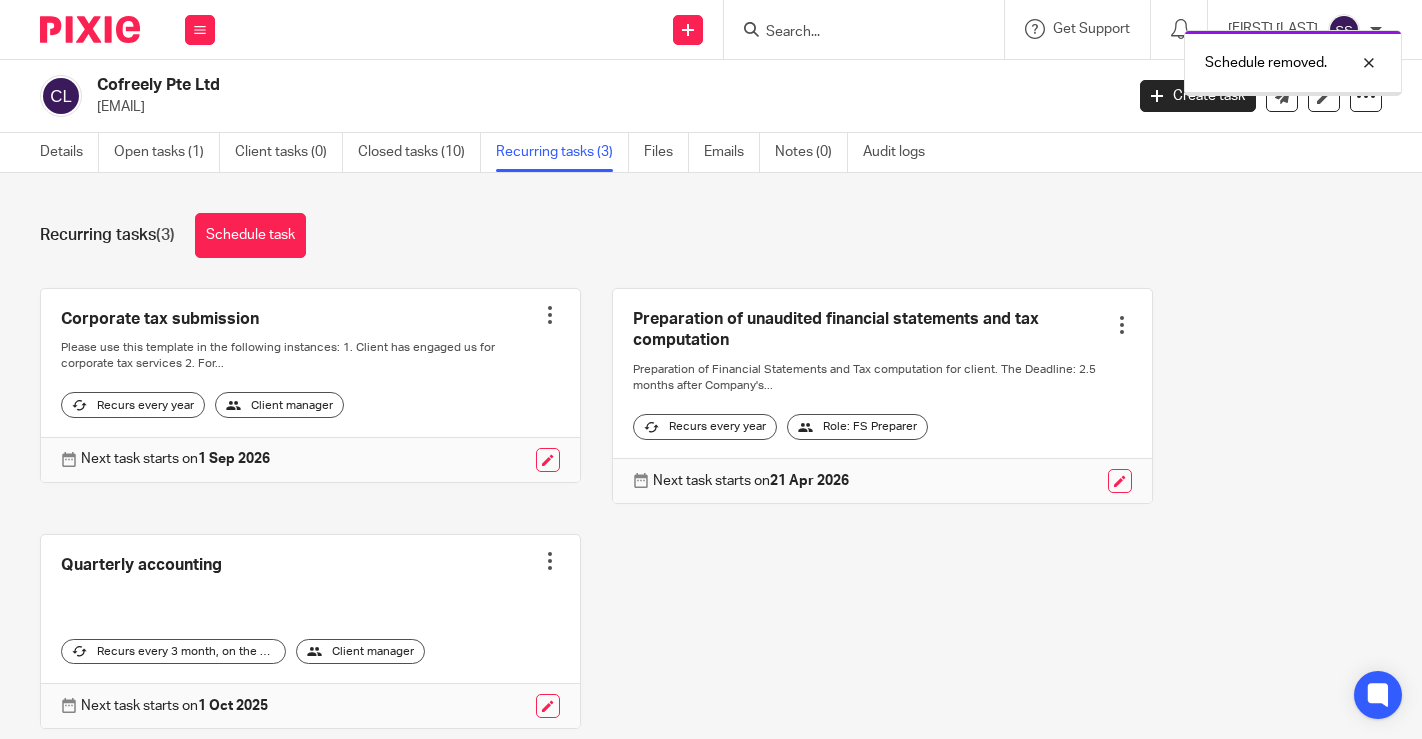 scroll, scrollTop: 0, scrollLeft: 0, axis: both 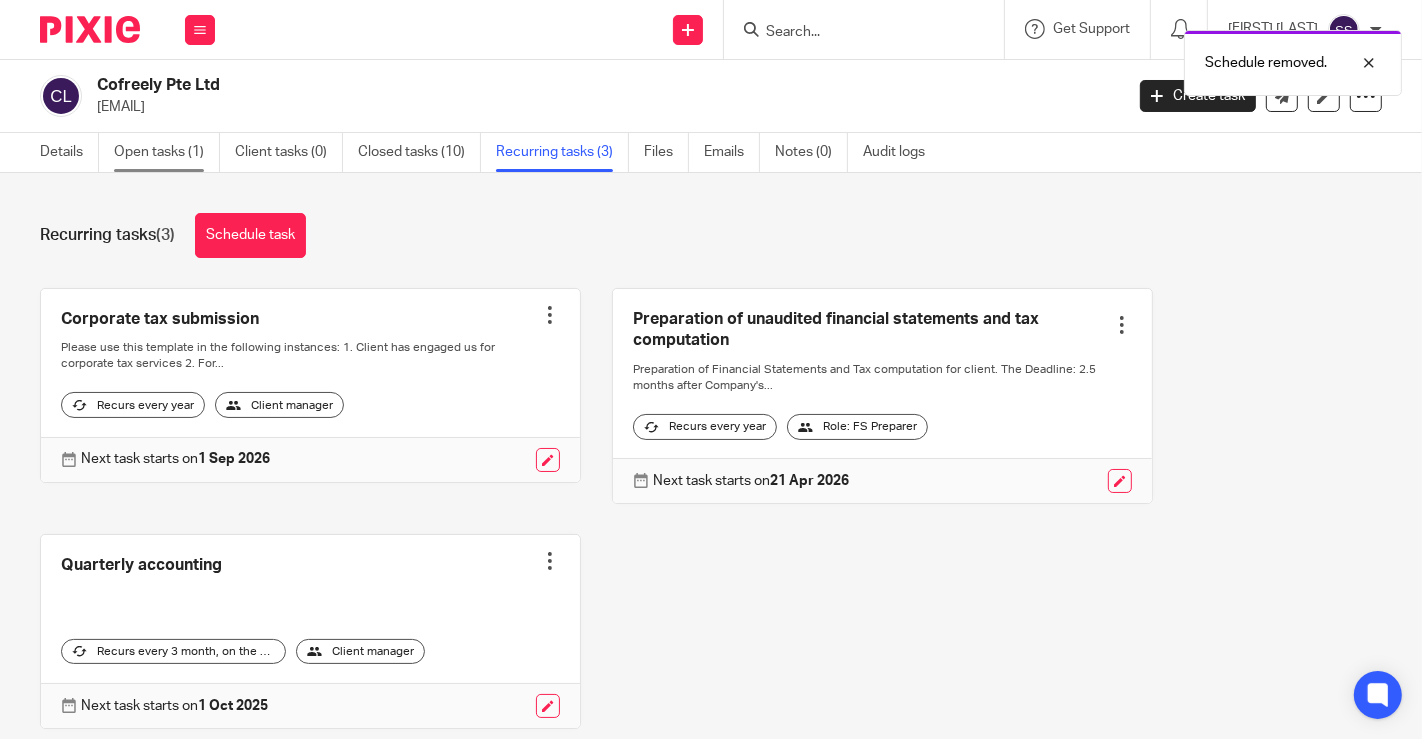 click on "Open tasks (1)" at bounding box center [167, 152] 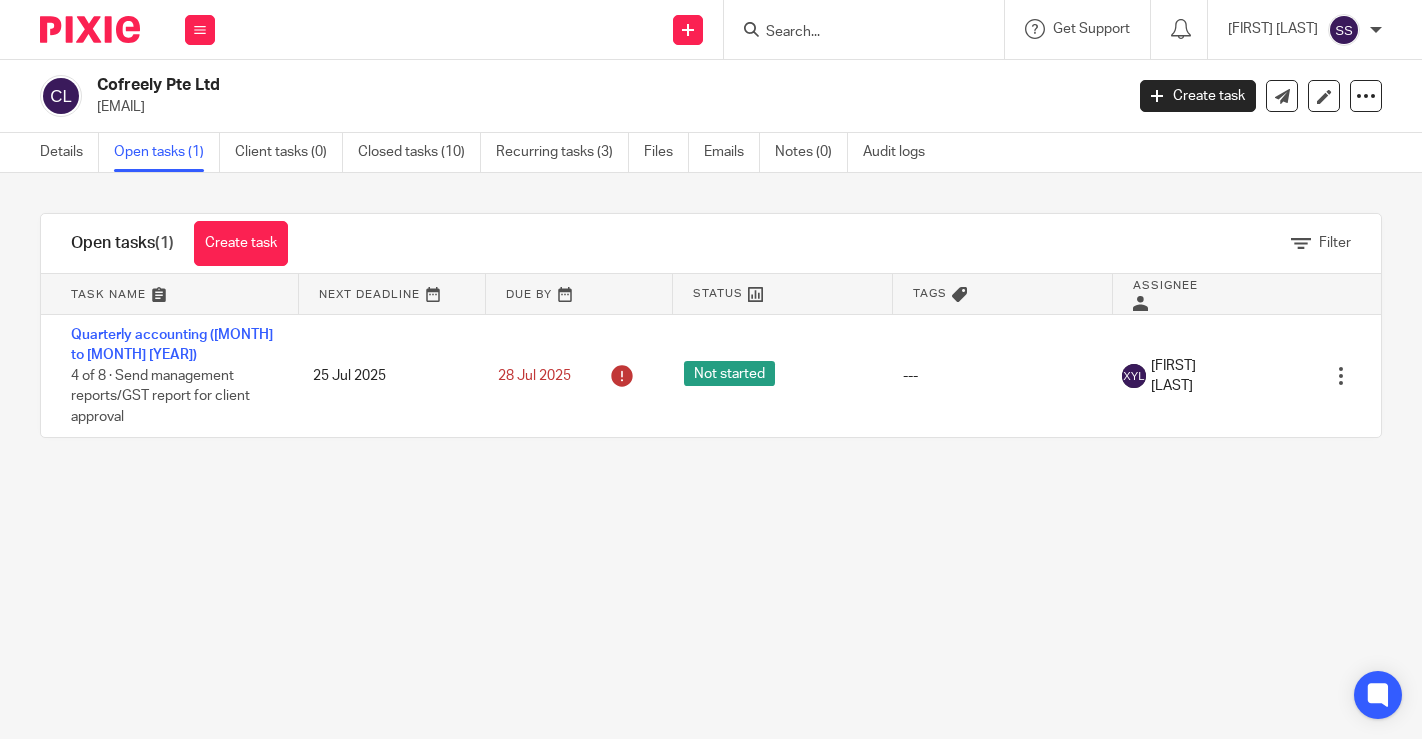 scroll, scrollTop: 0, scrollLeft: 0, axis: both 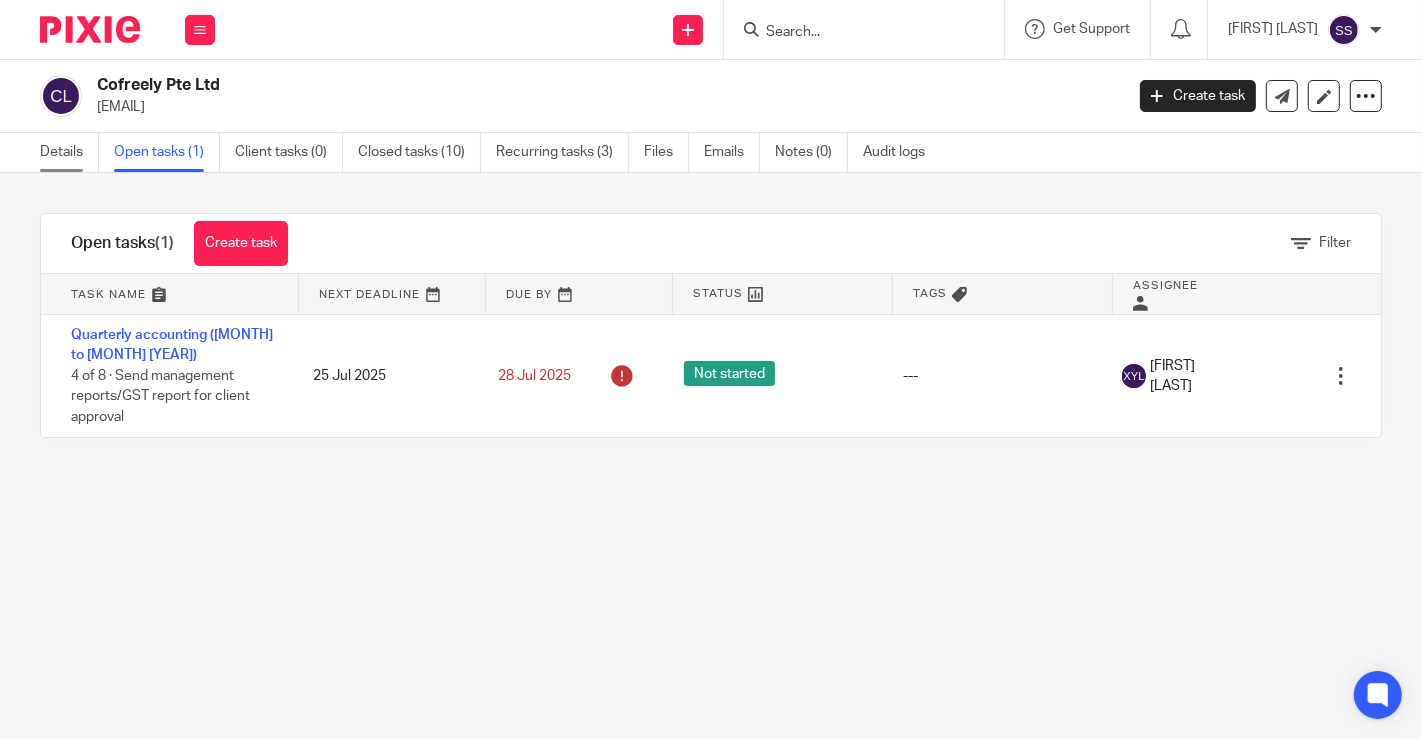click on "Details" at bounding box center [69, 152] 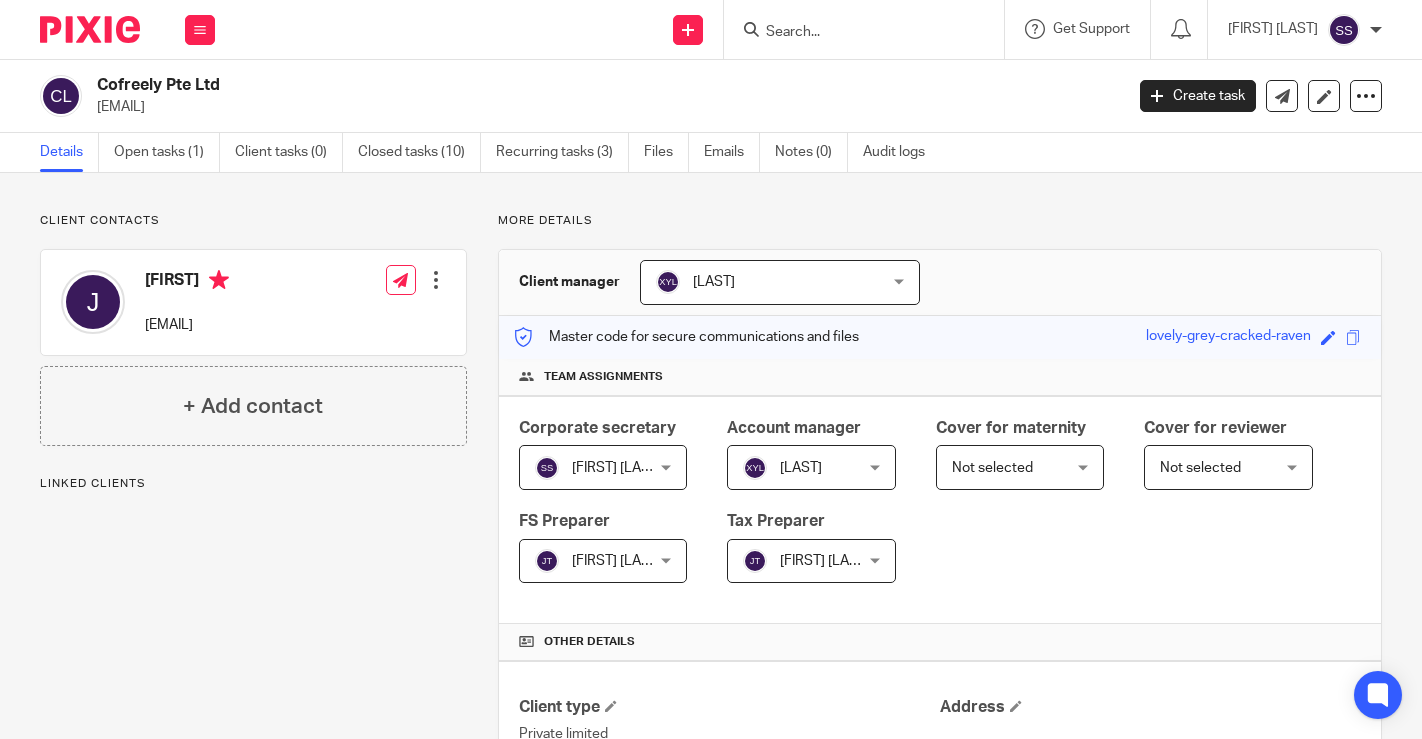 scroll, scrollTop: 0, scrollLeft: 0, axis: both 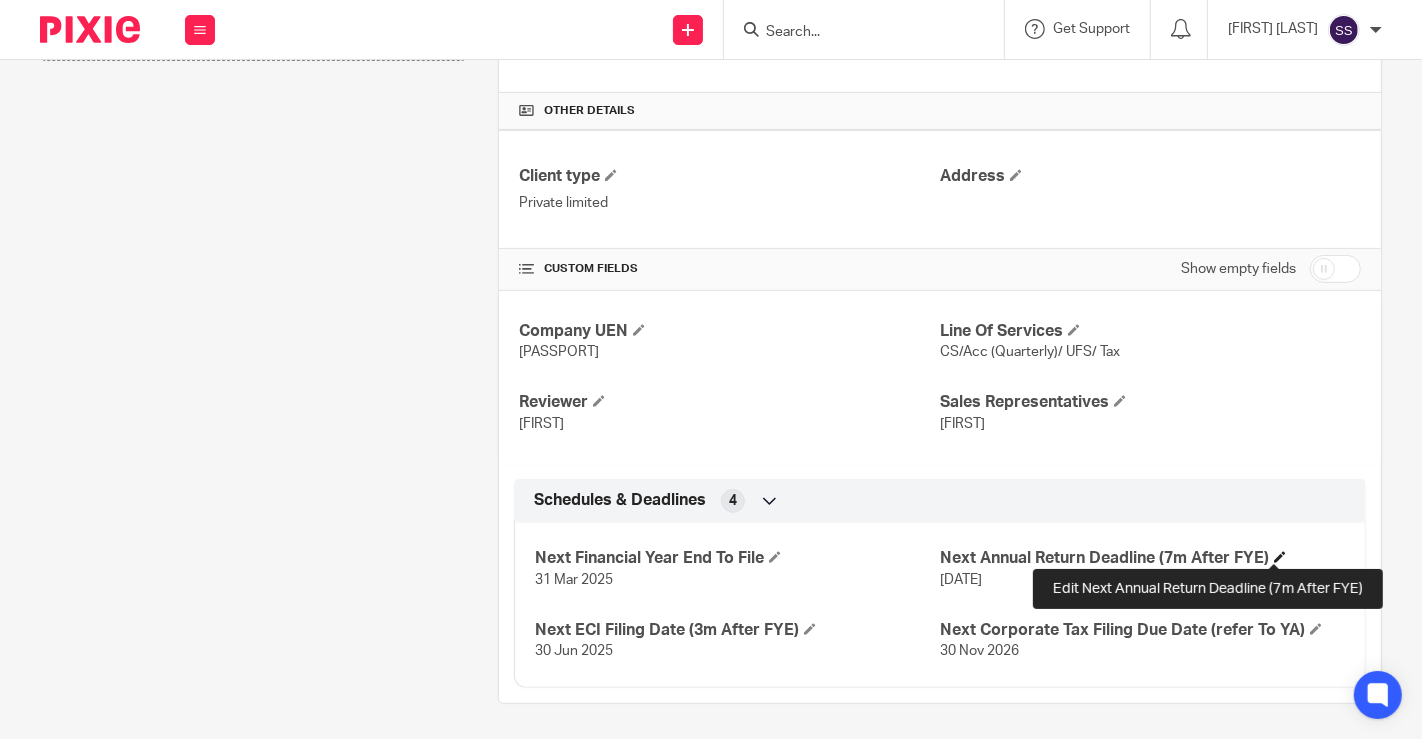 click at bounding box center (1280, 557) 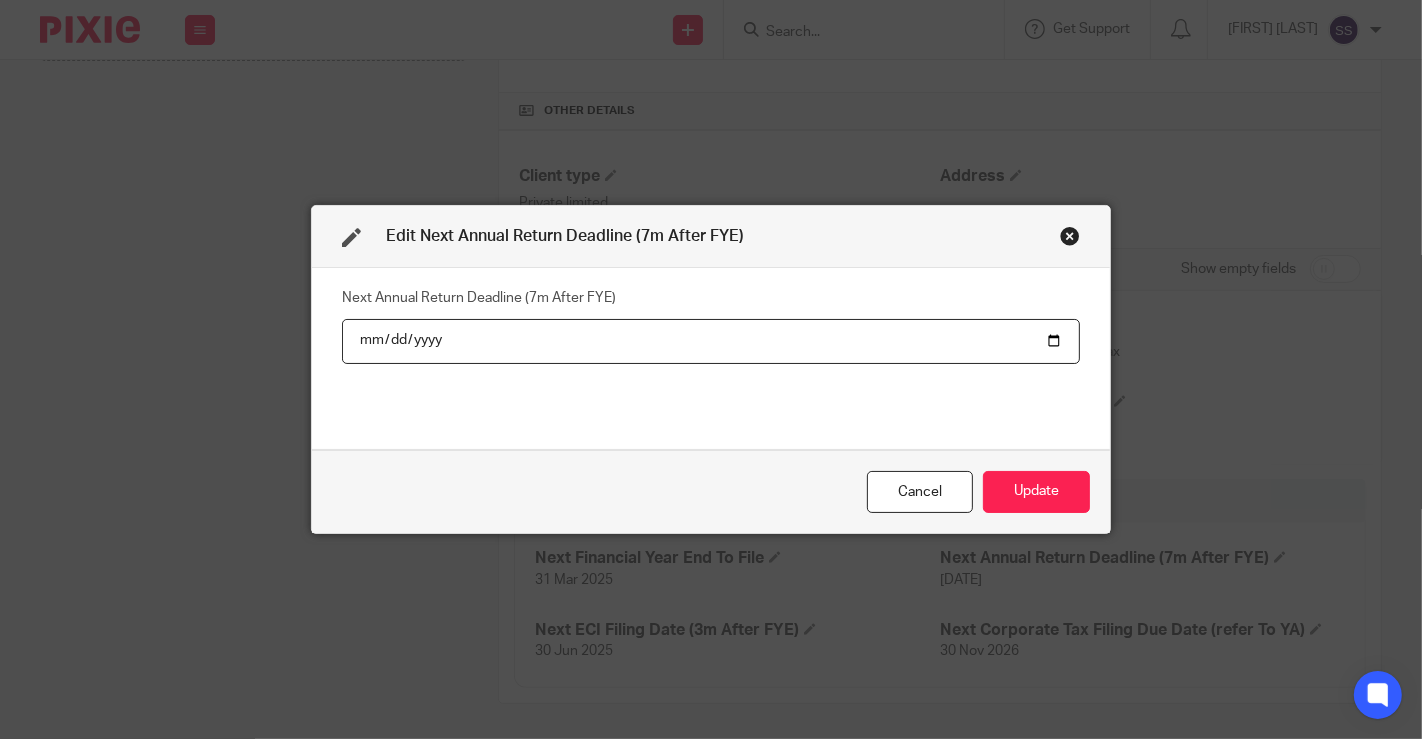 type on "2025-10-31" 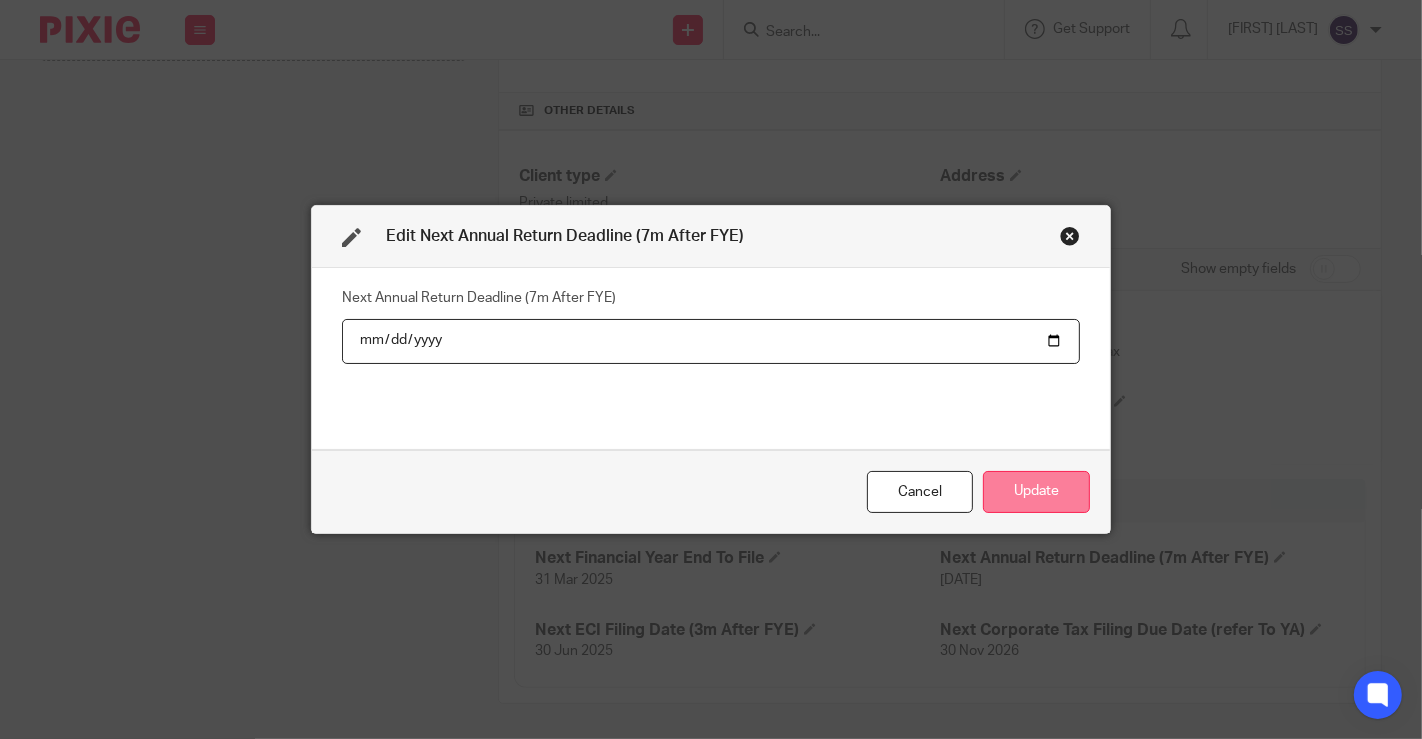 click on "Update" at bounding box center [1036, 492] 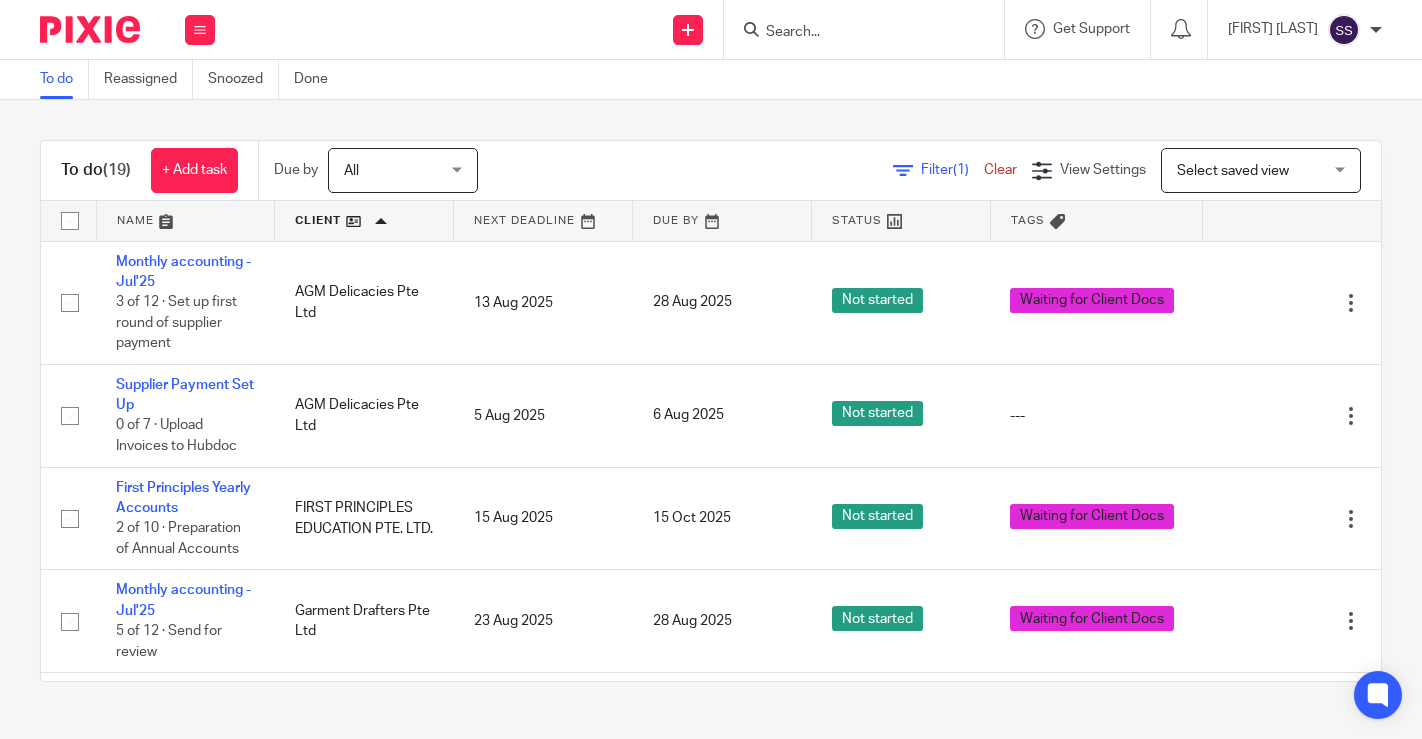 scroll, scrollTop: 0, scrollLeft: 0, axis: both 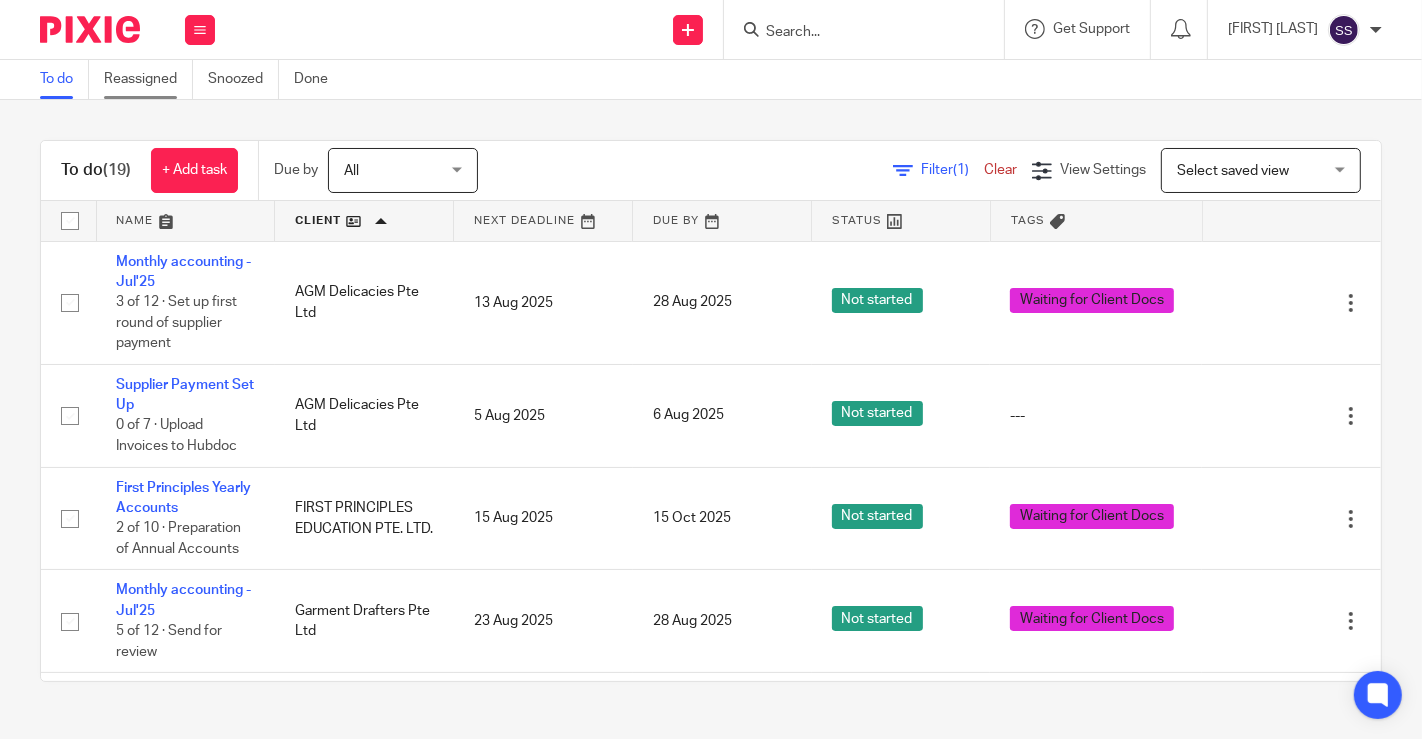 click on "Reassigned" at bounding box center [148, 79] 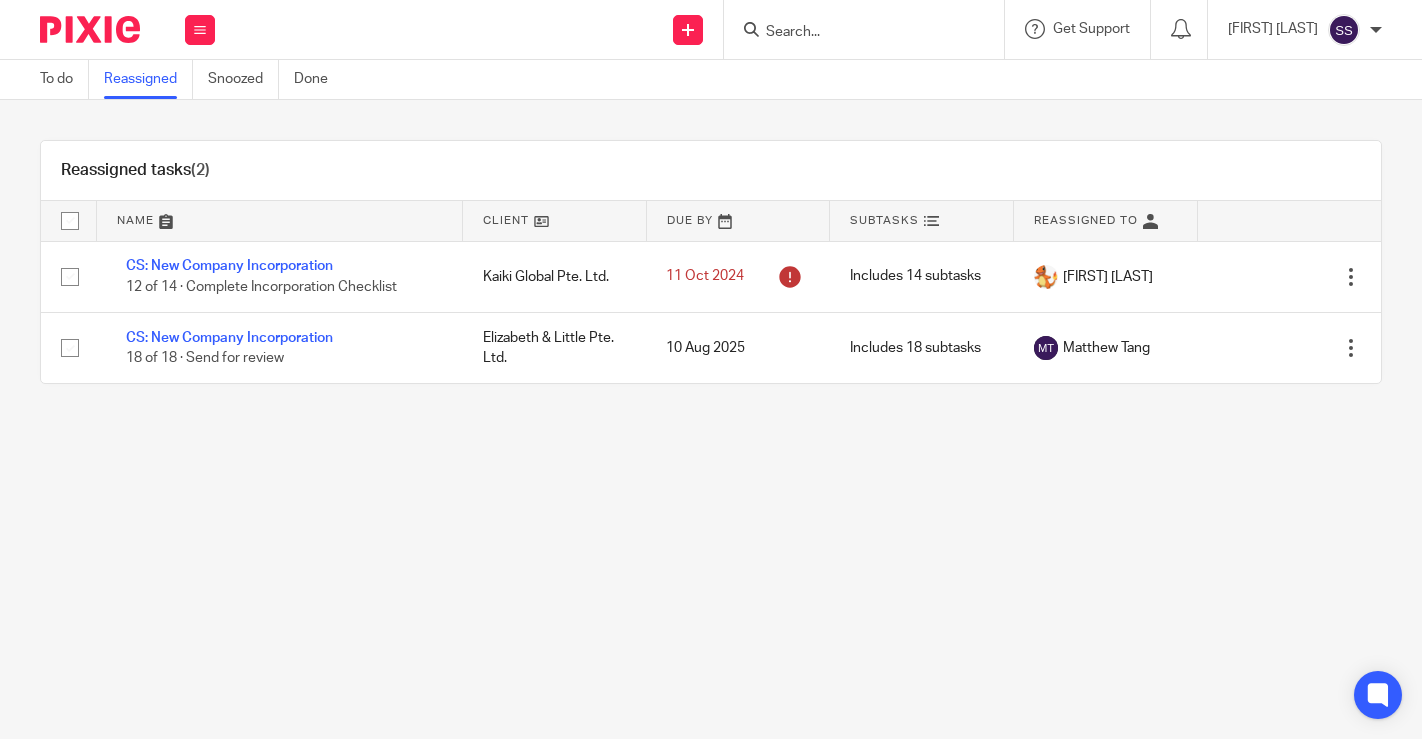 scroll, scrollTop: 0, scrollLeft: 0, axis: both 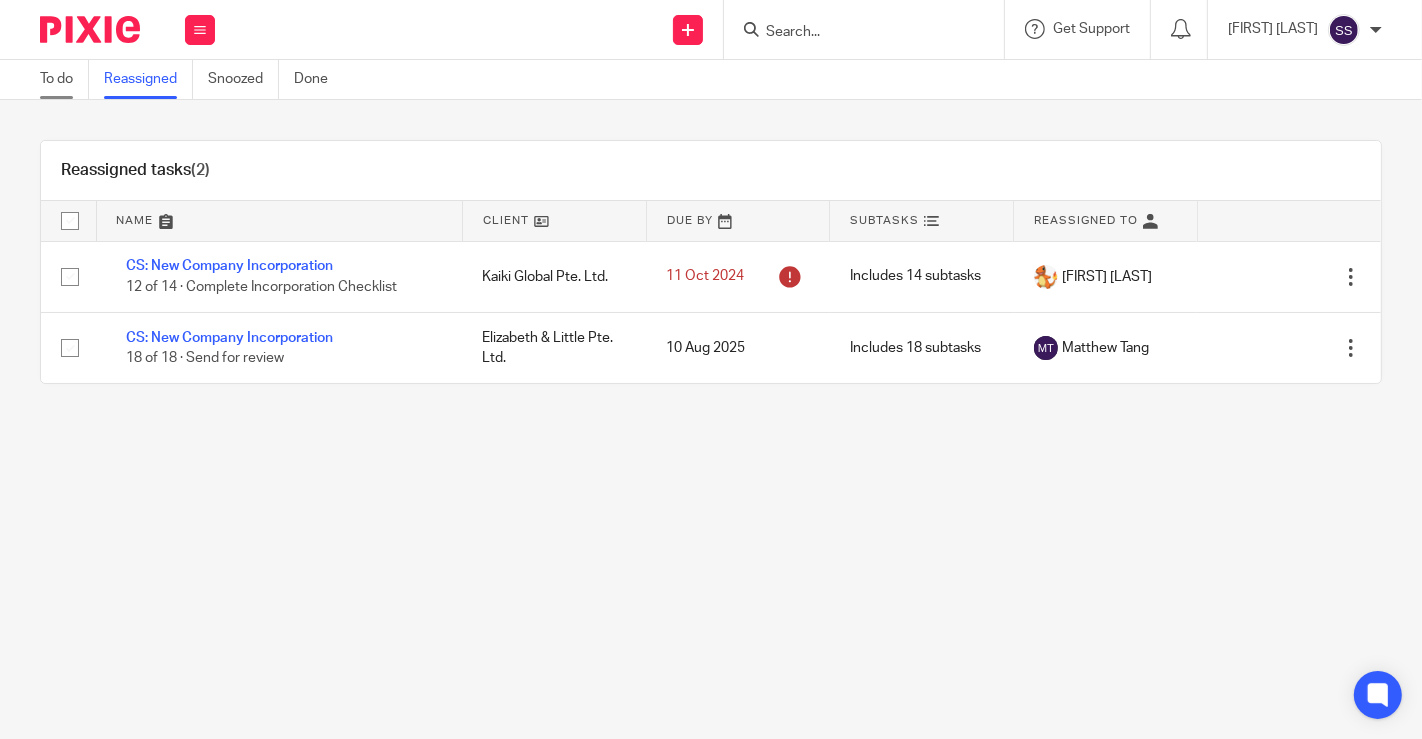 click on "To do" at bounding box center (64, 79) 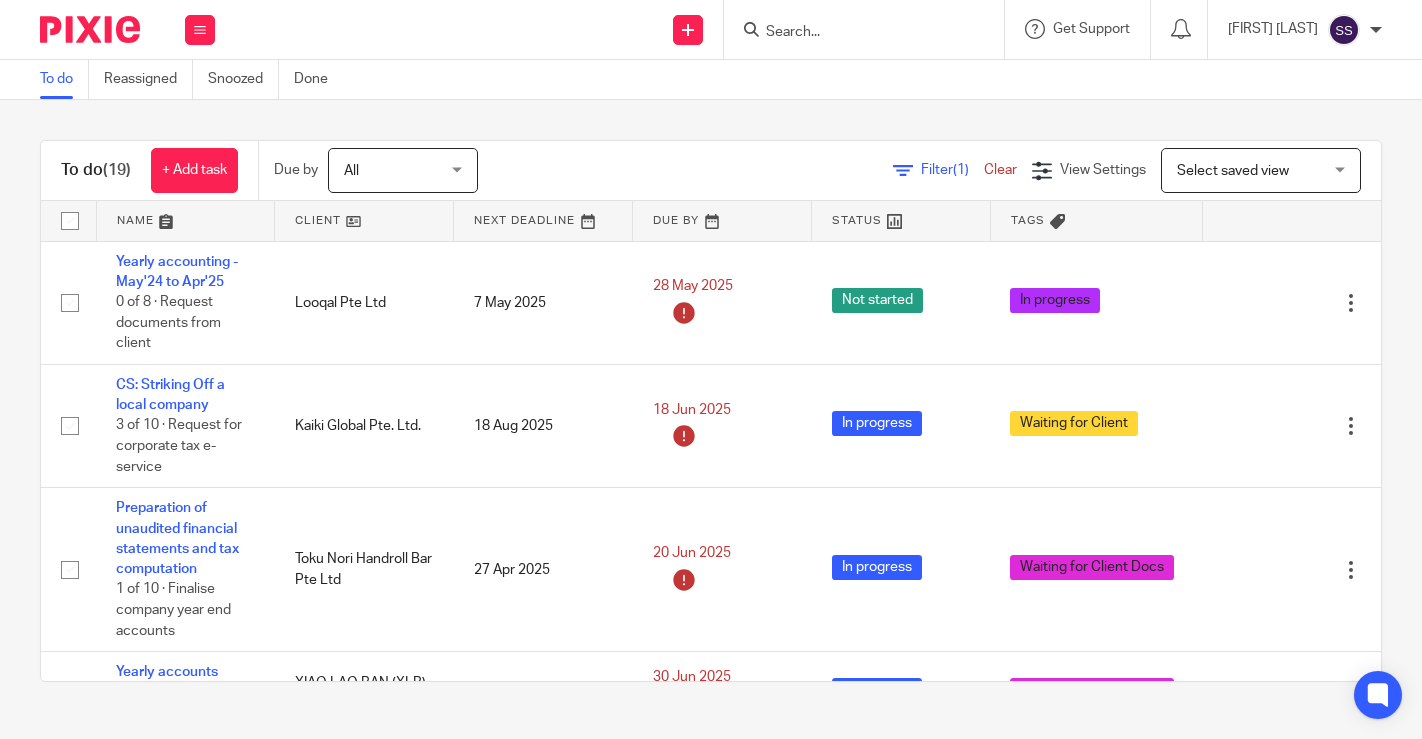 scroll, scrollTop: 0, scrollLeft: 0, axis: both 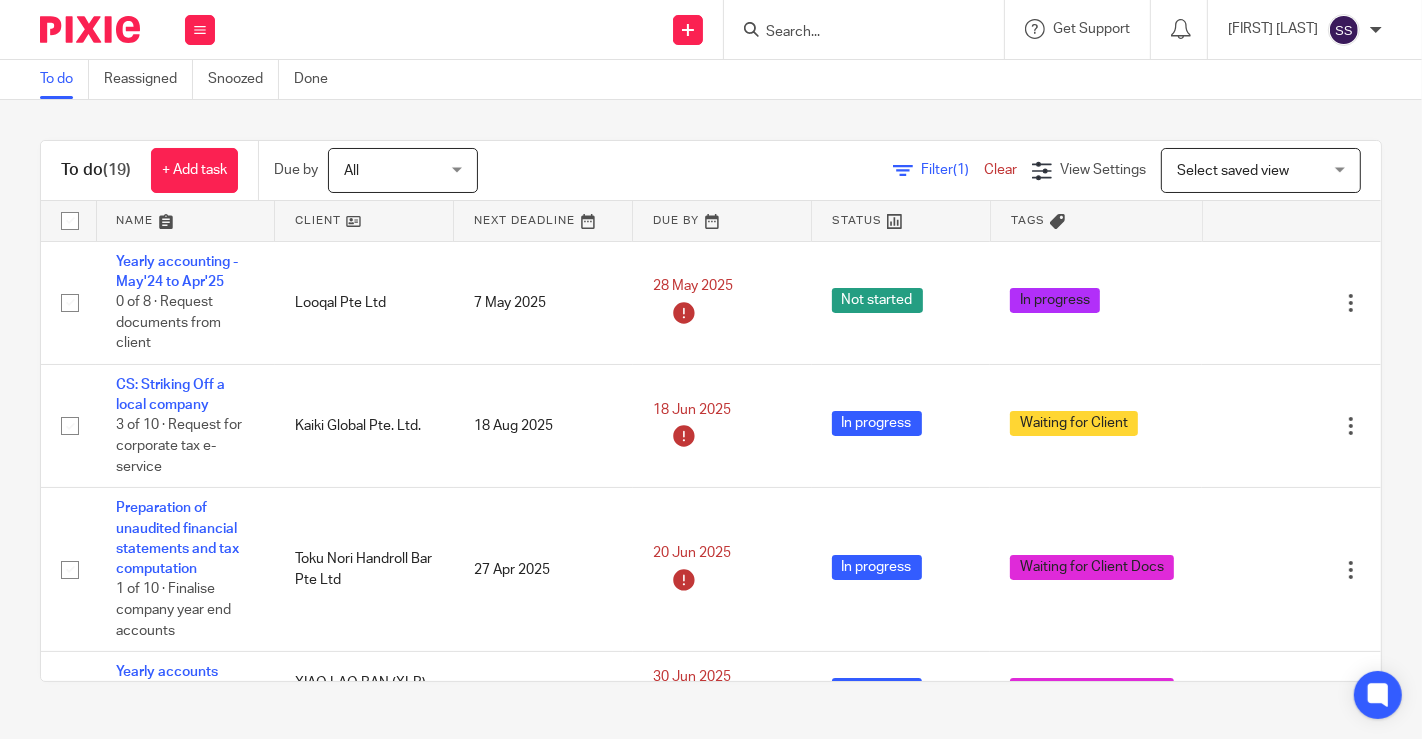 click at bounding box center (364, 221) 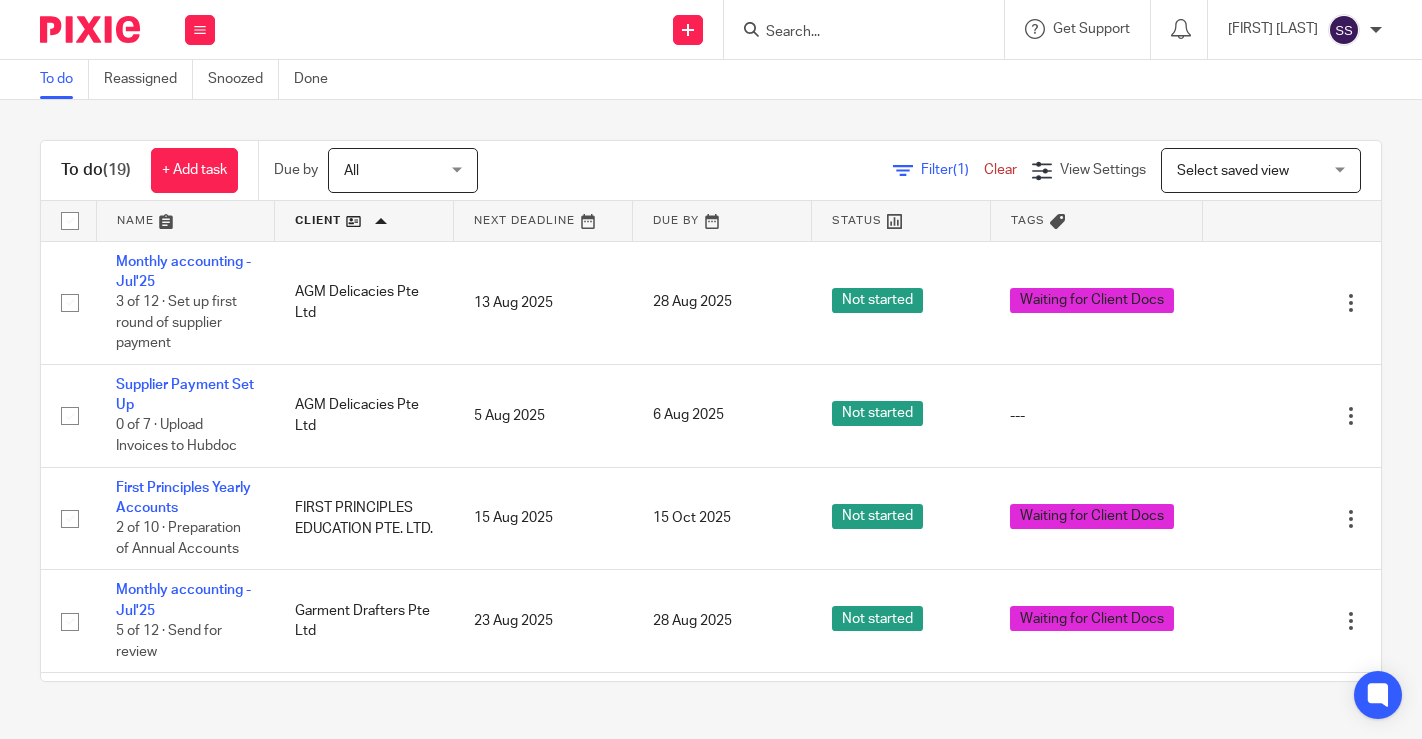 scroll, scrollTop: 0, scrollLeft: 0, axis: both 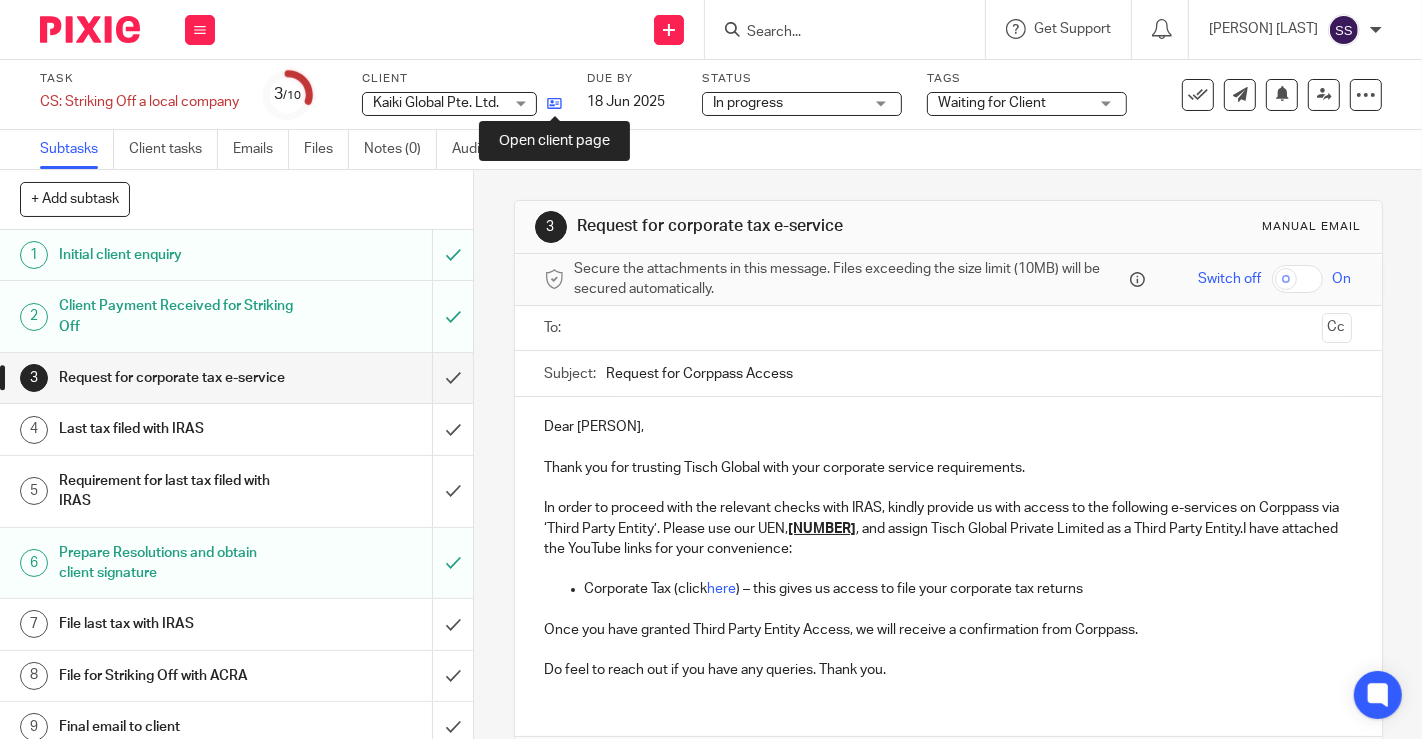 click at bounding box center [554, 103] 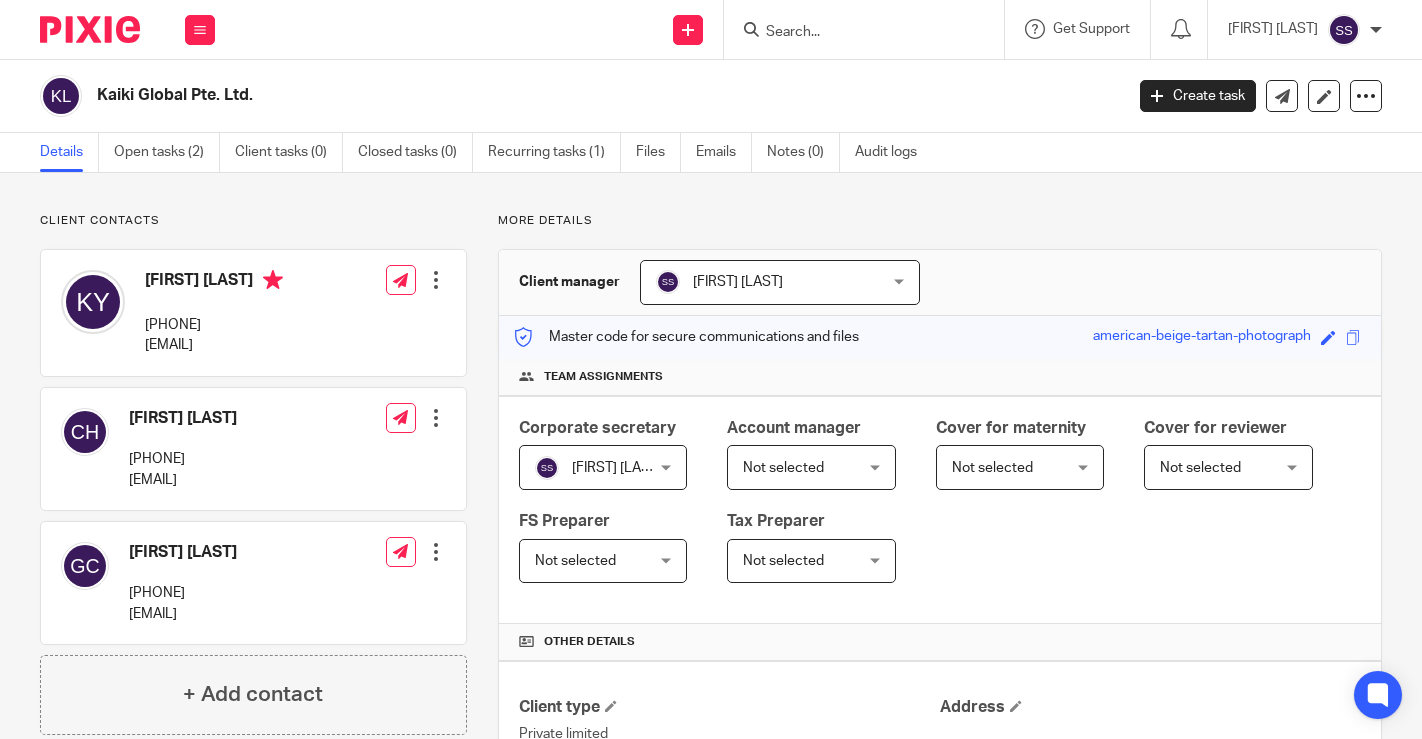 scroll, scrollTop: 0, scrollLeft: 0, axis: both 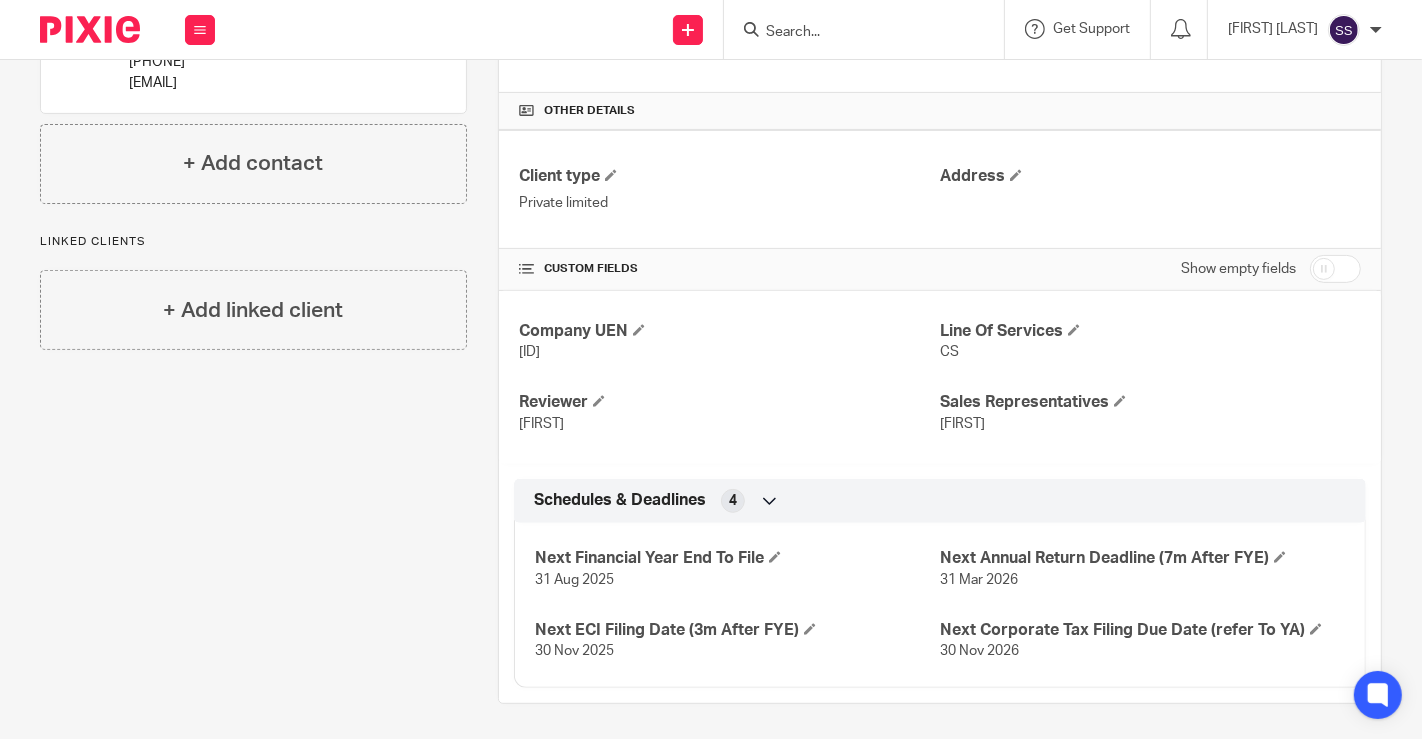 click on "Client contacts
[FIRST] [LAST]
[PHONE]
[EMAIL]
Edit contact
Create client from contact
Export data
Make primary
CC in auto emails" at bounding box center [238, 193] 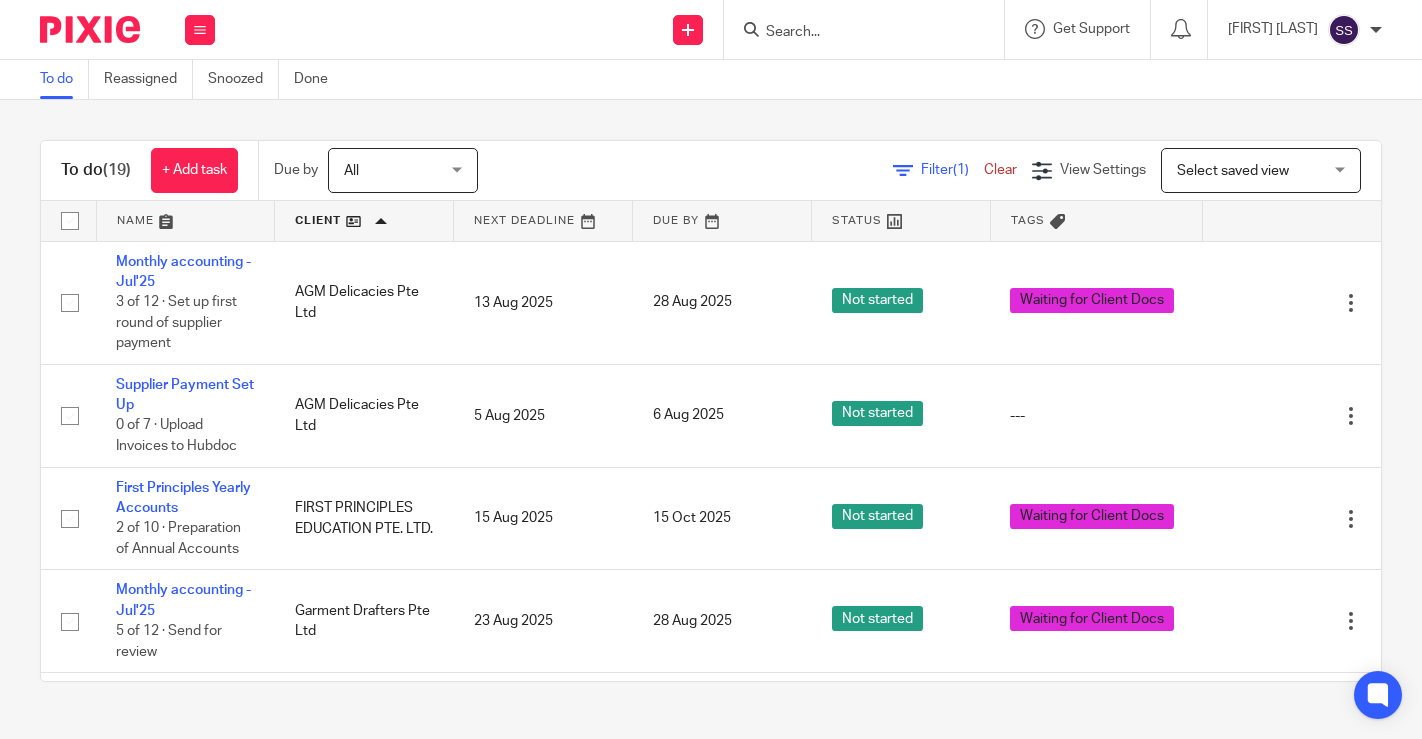 scroll, scrollTop: 0, scrollLeft: 0, axis: both 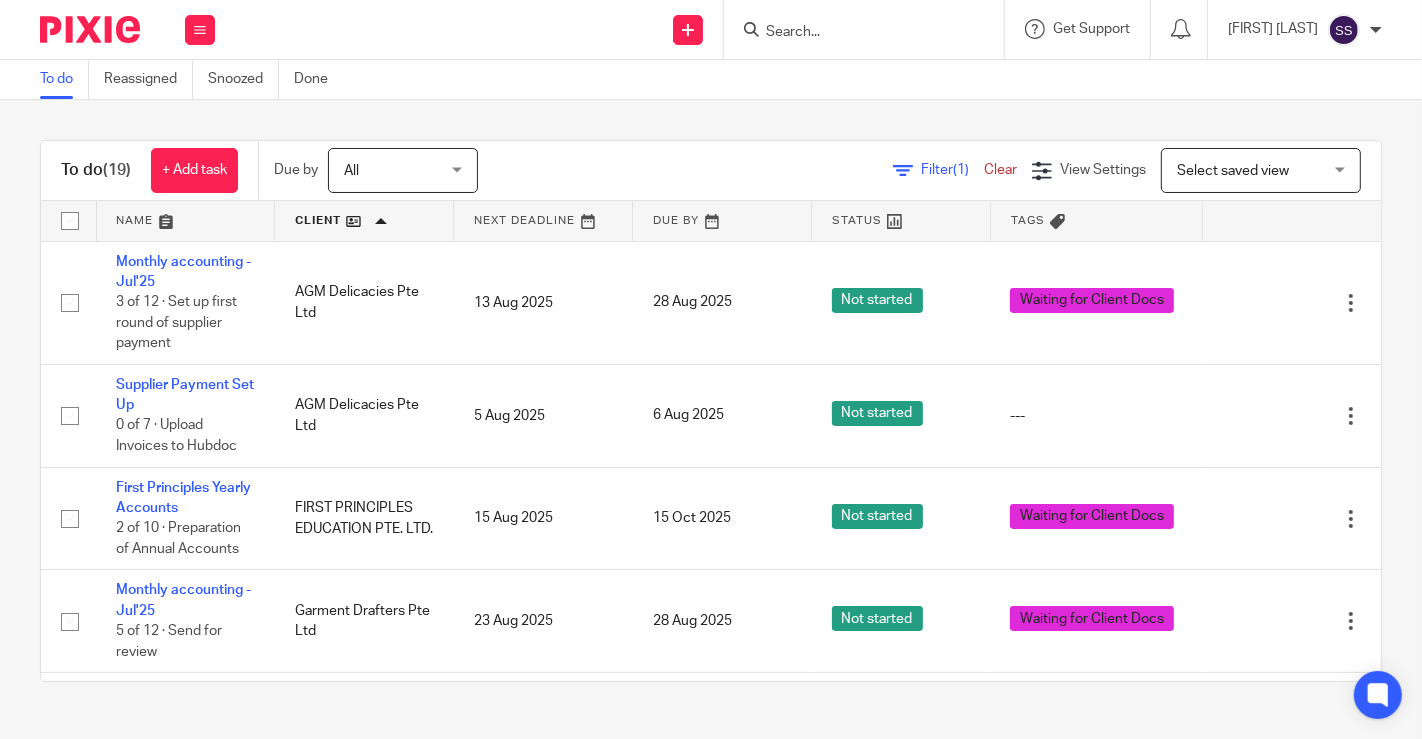 click at bounding box center [364, 221] 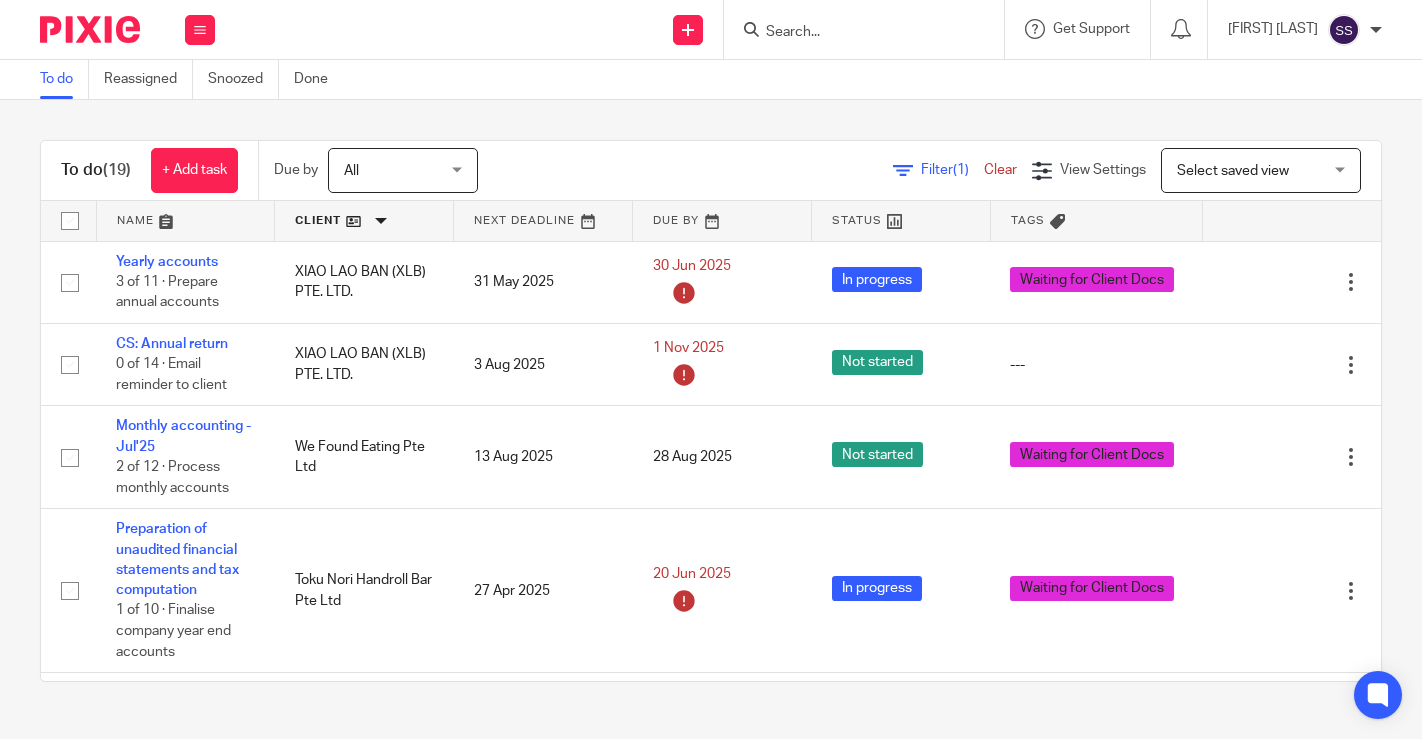 scroll, scrollTop: 0, scrollLeft: 0, axis: both 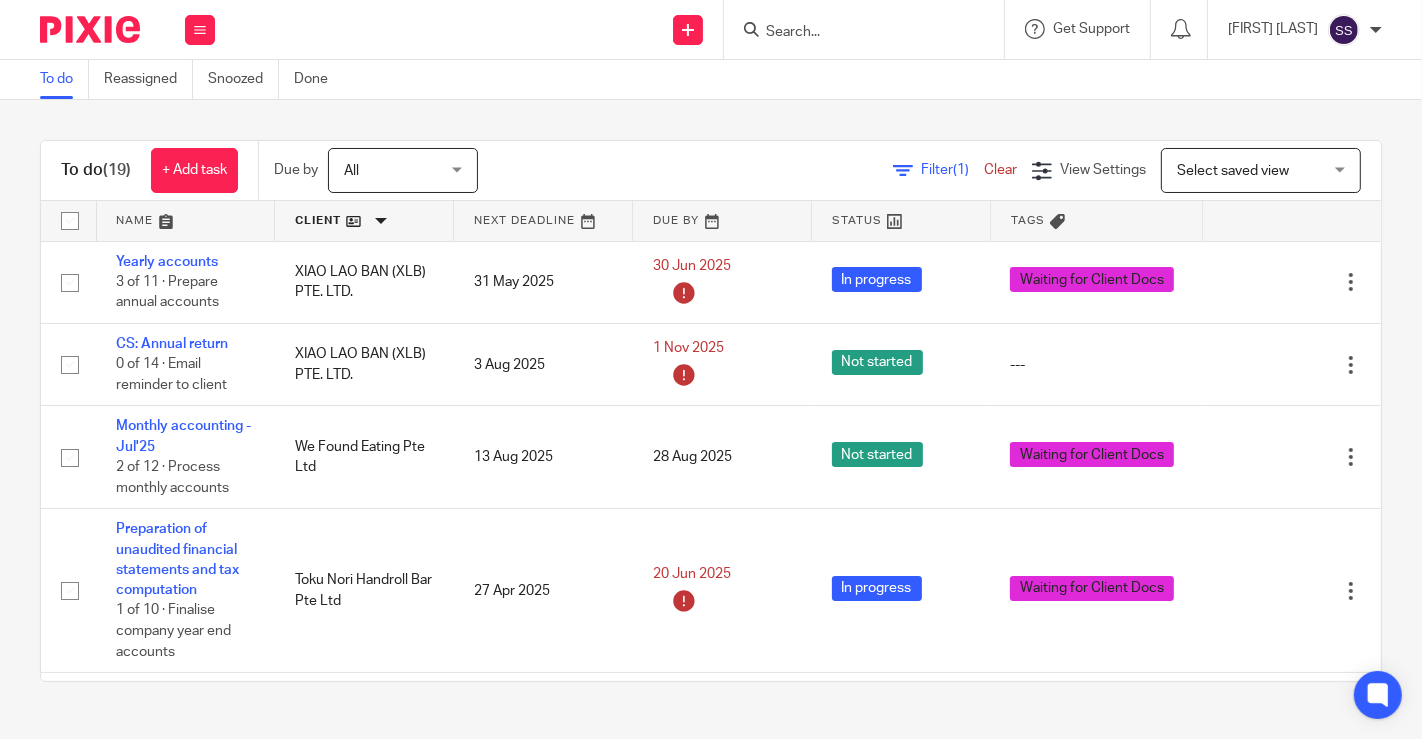 click at bounding box center [364, 221] 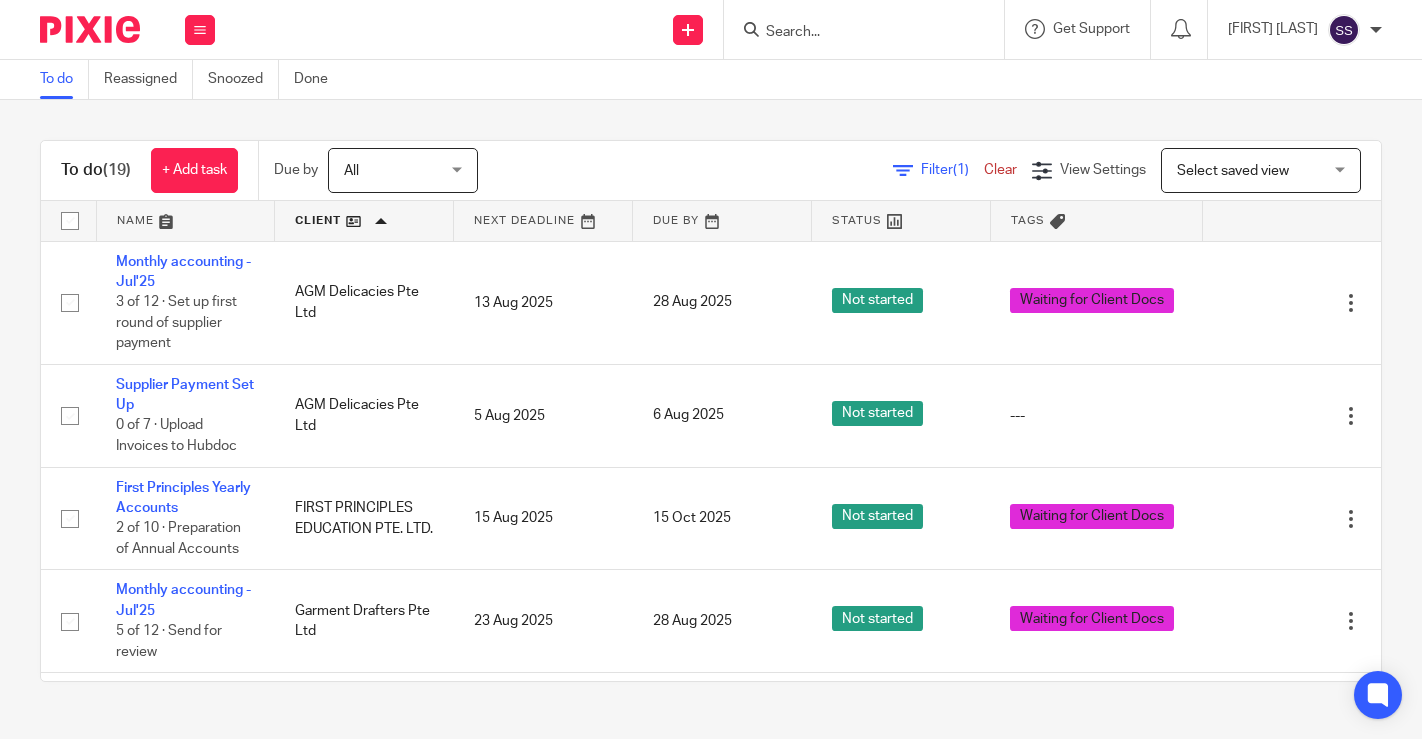 scroll, scrollTop: 0, scrollLeft: 0, axis: both 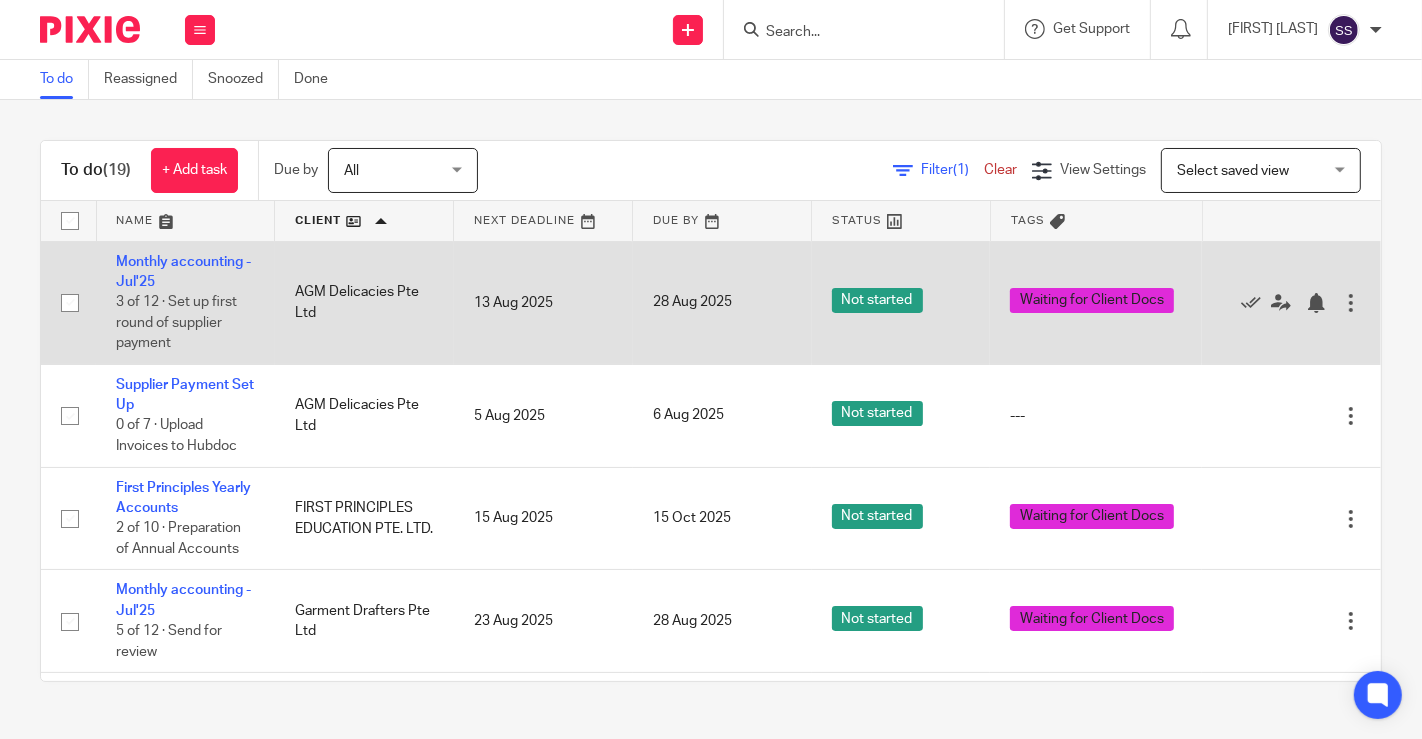 drag, startPoint x: 0, startPoint y: 292, endPoint x: 105, endPoint y: 292, distance: 105 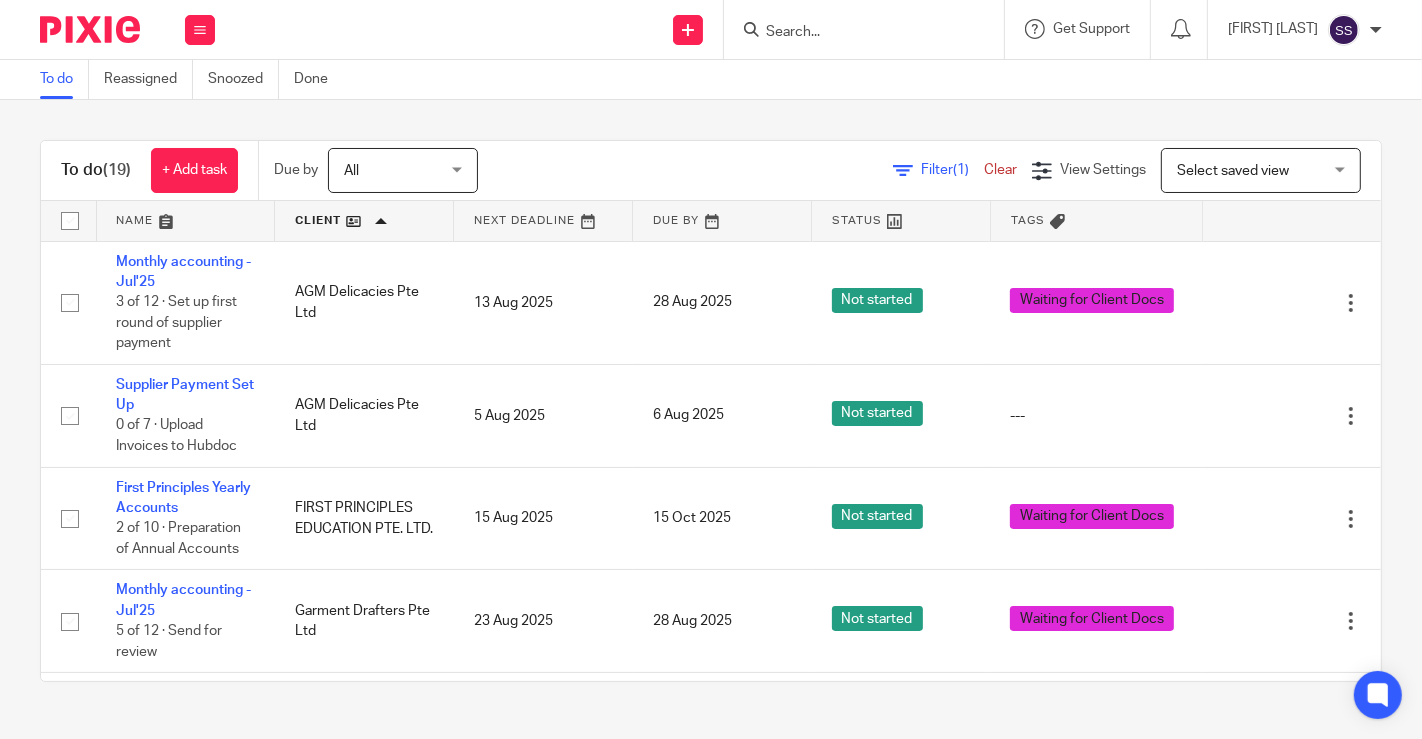 click on "To do
(19)   + Add task    Due by
All
All
Today
Tomorrow
This week
Next week
This month
Next month
All
all     Filter
(1) Clear     View Settings   View Settings     (1) Filters   Clear   Save     Manage saved views
Select saved view
Select saved view
Select saved view
By co. name
Name     Client       Next Deadline     Due By     Status   Tags       Monthly accounting - Jul'25
3
of
12 ·
Set up first round of supplier payment
AGM Delicacies Pte Ltd
13 Aug 2025
28 Aug 2025
Not started
Waiting for Client Docs             Edit task         Supplier Payment Set Up" at bounding box center (711, 411) 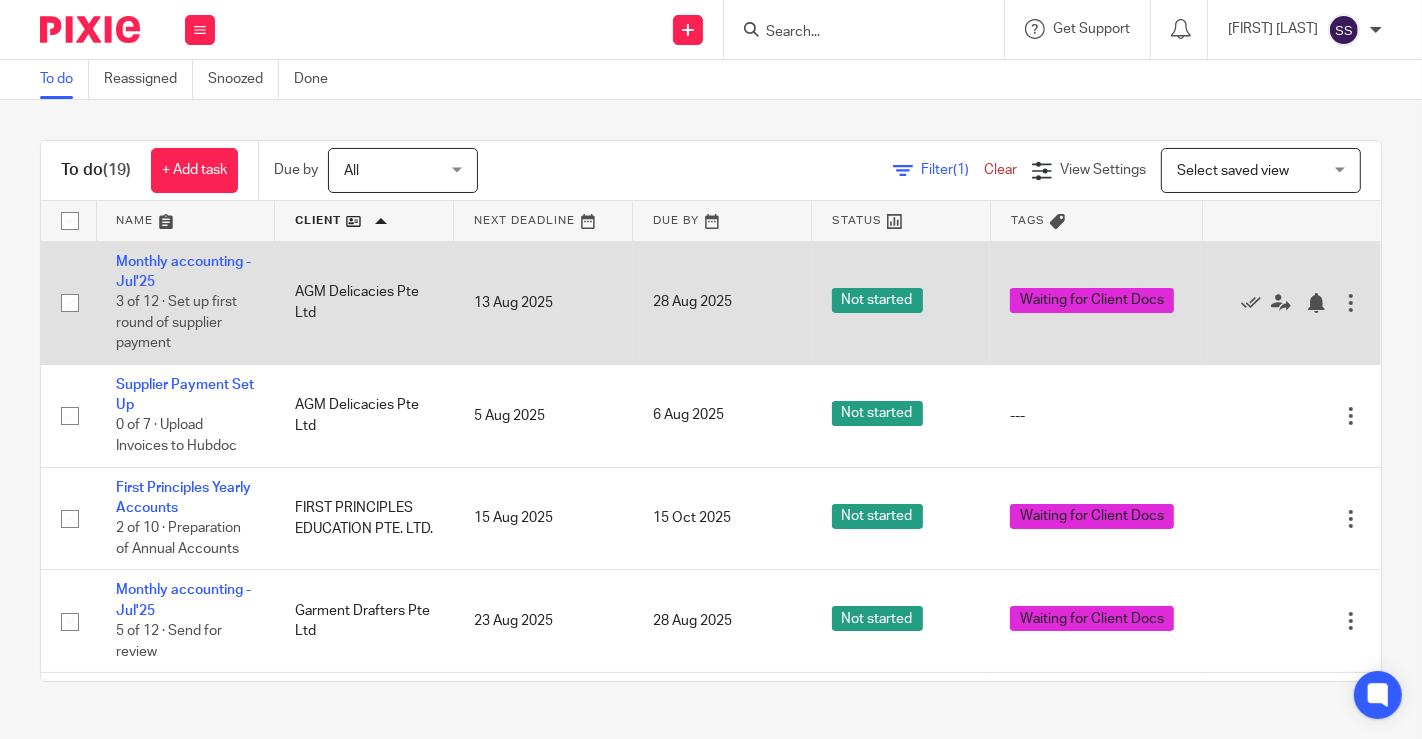 drag, startPoint x: 0, startPoint y: 332, endPoint x: 474, endPoint y: 307, distance: 474.6588 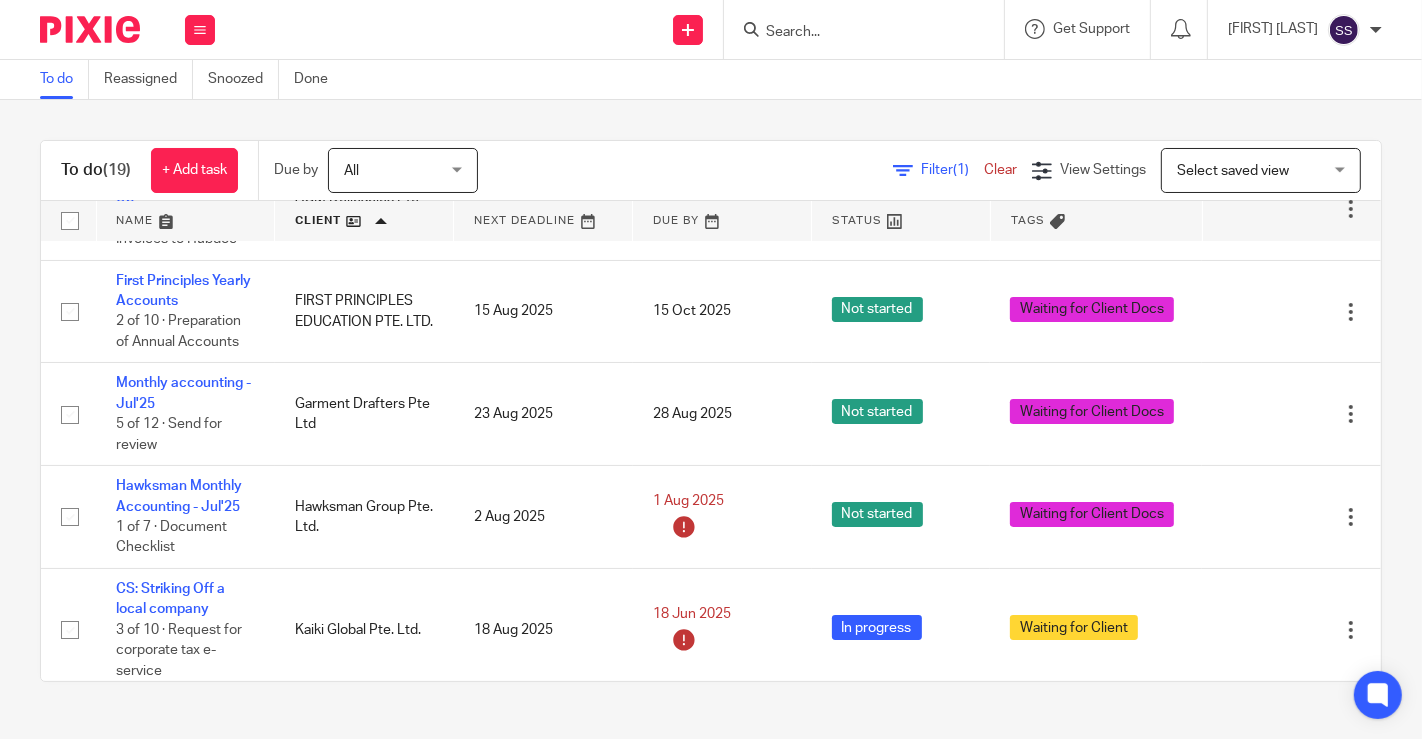 scroll, scrollTop: 214, scrollLeft: 0, axis: vertical 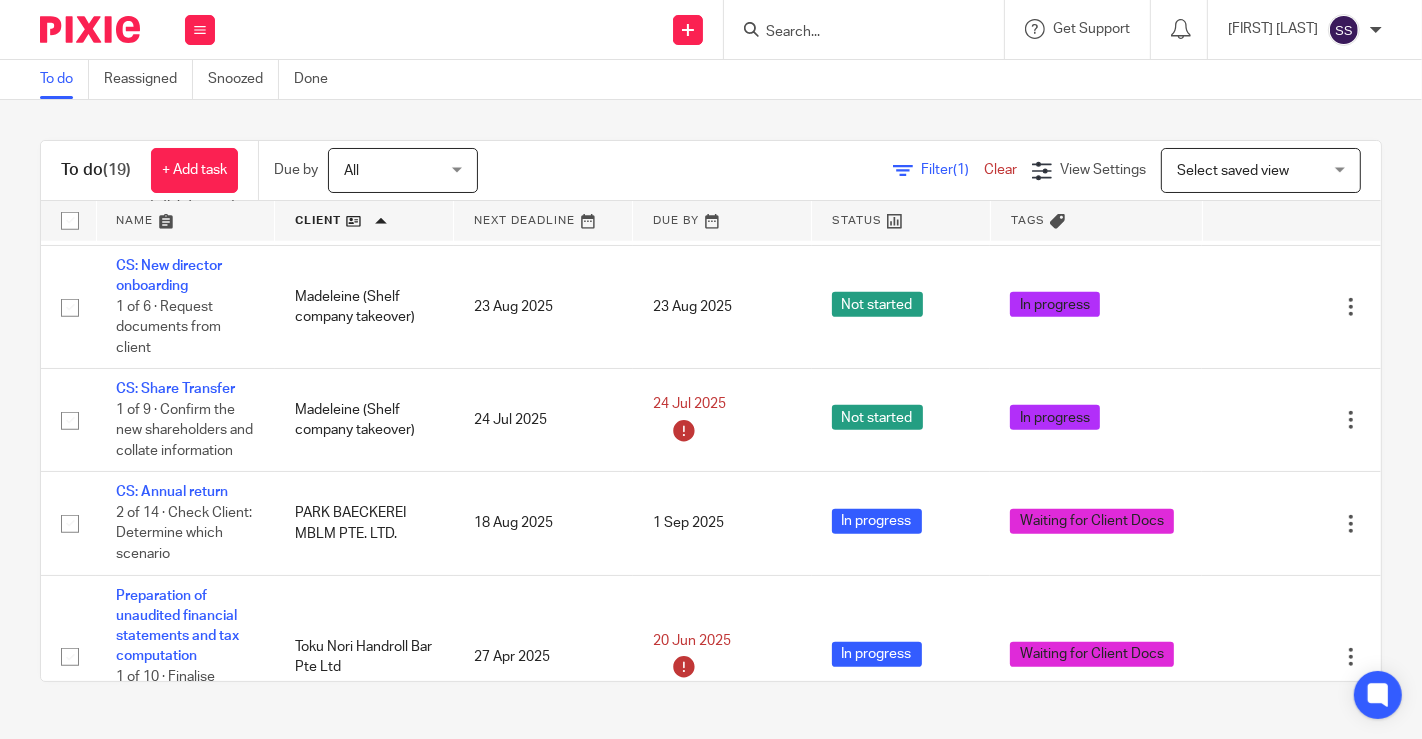 click on "To do
(19)   + Add task    Due by
All
All
Today
Tomorrow
This week
Next week
This month
Next month
All
all     Filter
(1) Clear     View Settings   View Settings     (1) Filters   Clear   Save     Manage saved views
Select saved view
Select saved view
Select saved view
By co. name
Name     Client       Next Deadline     Due By     Status   Tags       Monthly accounting - Jul'25
3
of
12 ·
Set up first round of supplier payment
AGM Delicacies Pte Ltd
13 Aug 2025
28 Aug 2025
Not started
Waiting for Client Docs             Edit task         Supplier Payment Set Up" at bounding box center [711, 411] 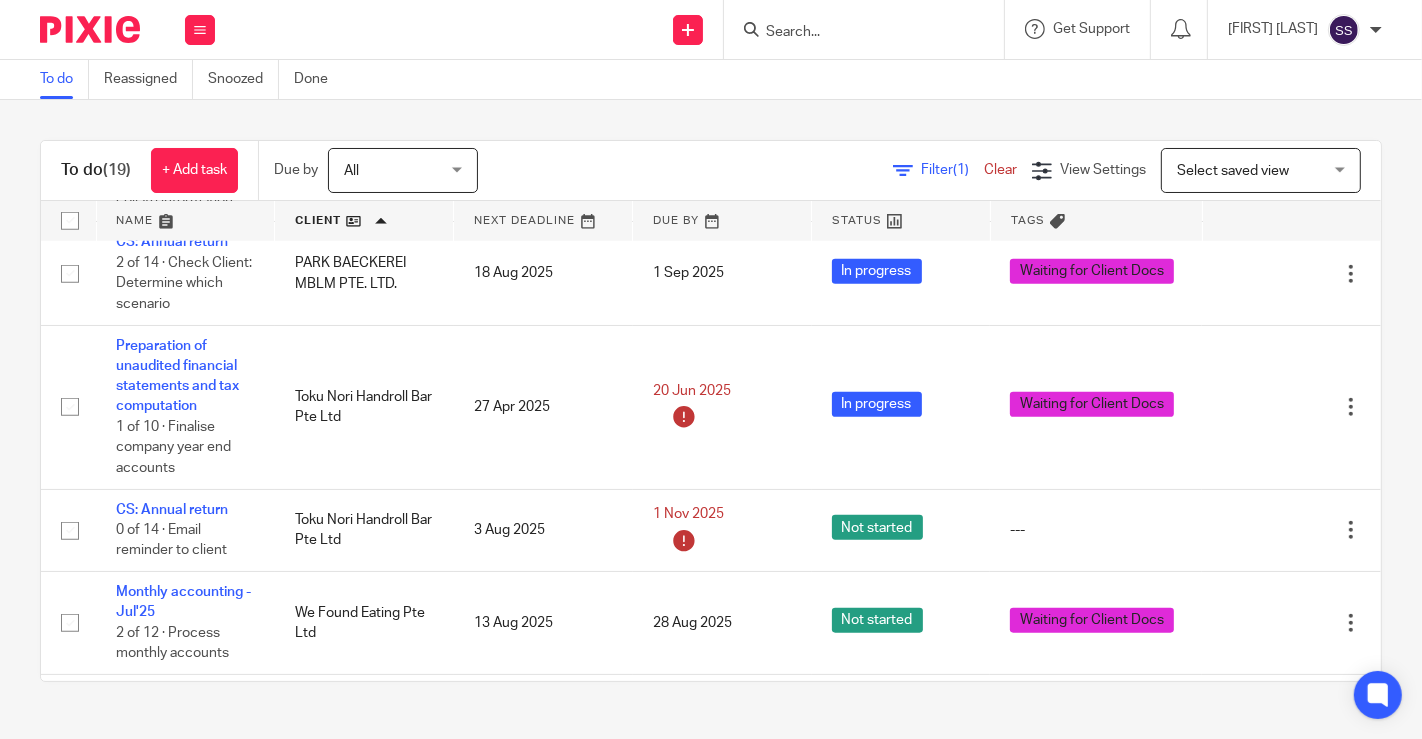 scroll, scrollTop: 1589, scrollLeft: 0, axis: vertical 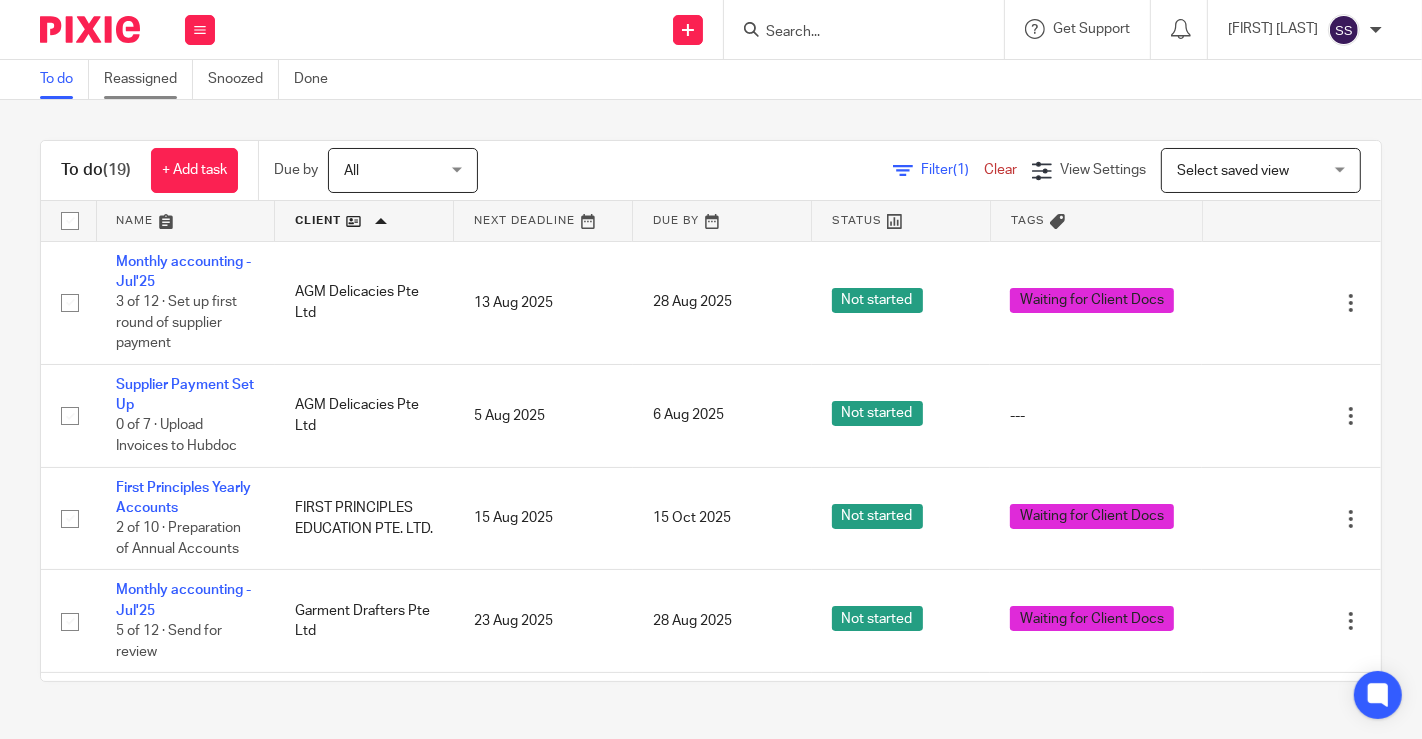 click on "Reassigned" at bounding box center [148, 79] 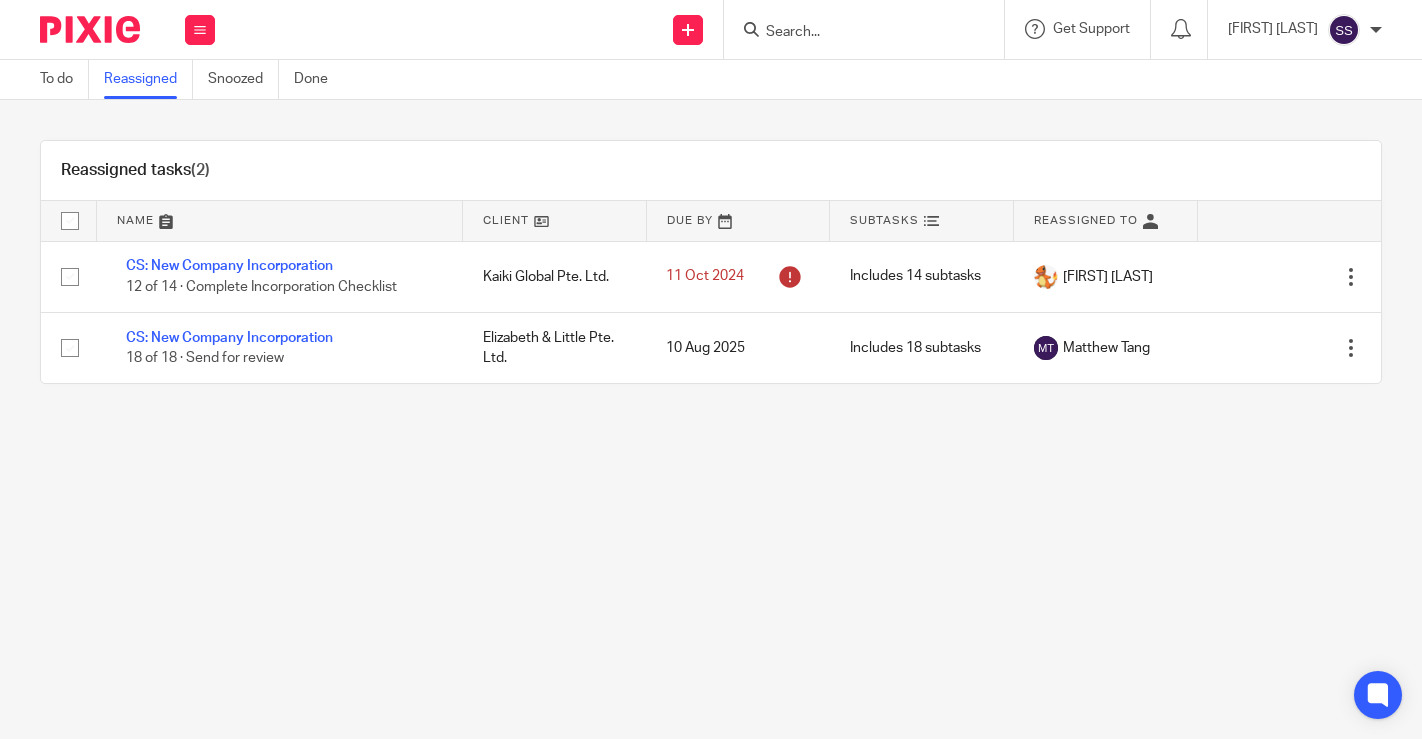 scroll, scrollTop: 0, scrollLeft: 0, axis: both 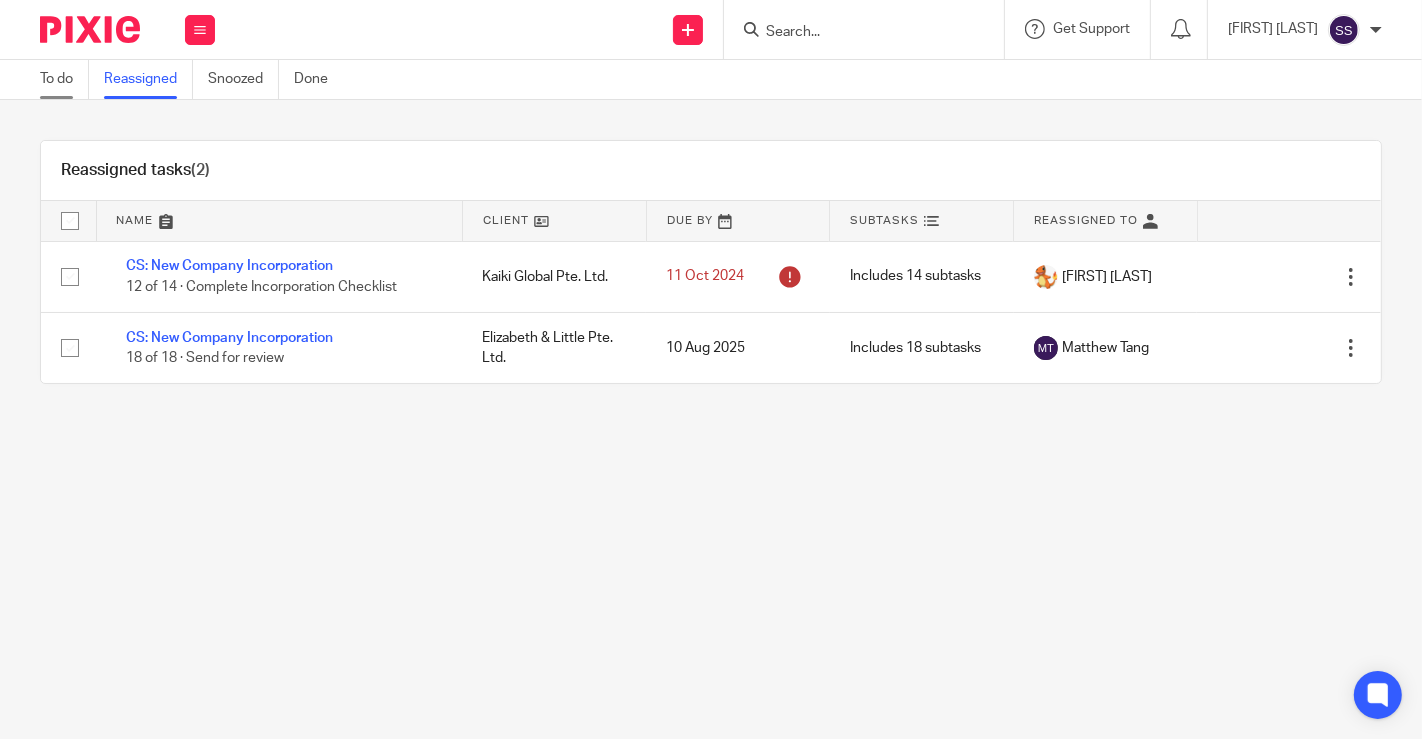 click on "To do" at bounding box center (64, 79) 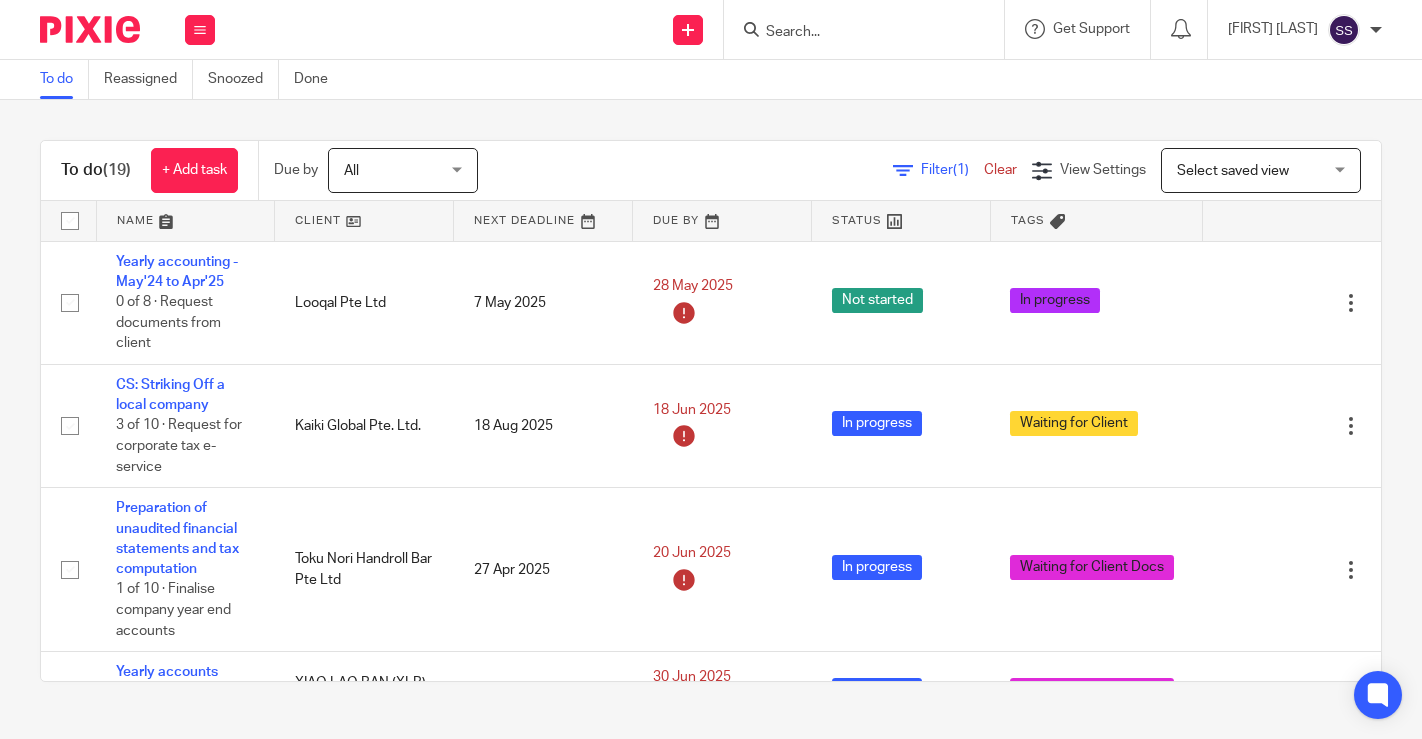 scroll, scrollTop: 0, scrollLeft: 0, axis: both 